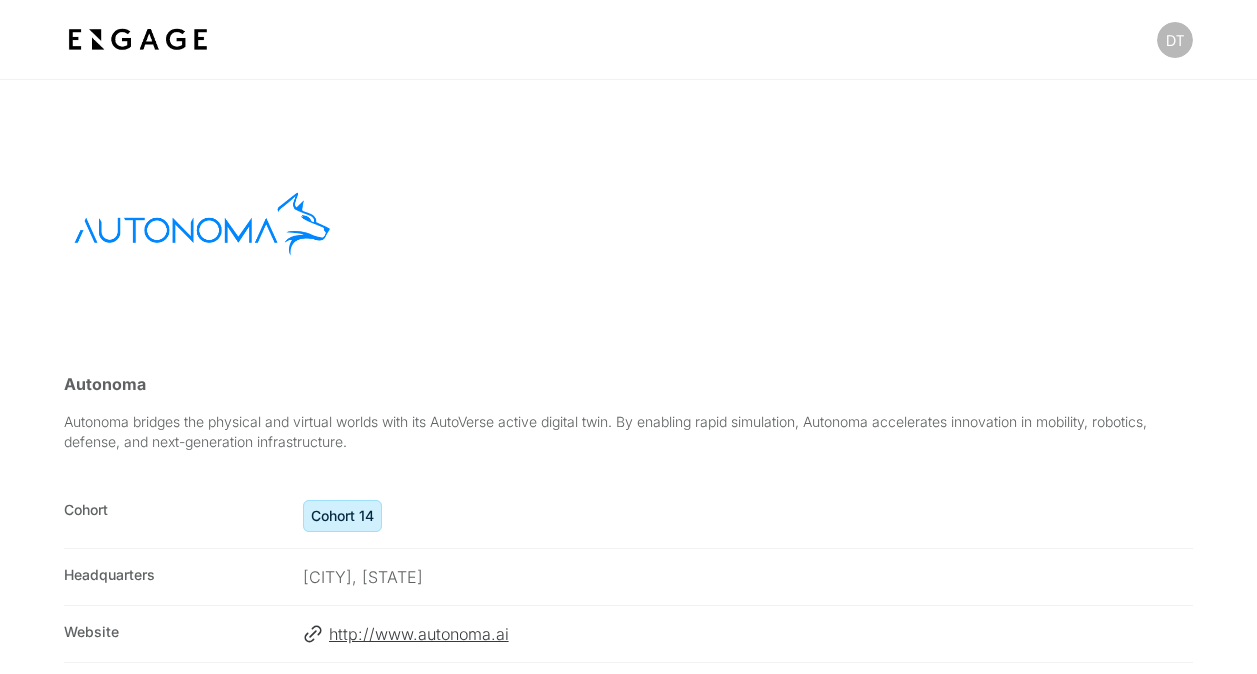 scroll, scrollTop: 300, scrollLeft: 0, axis: vertical 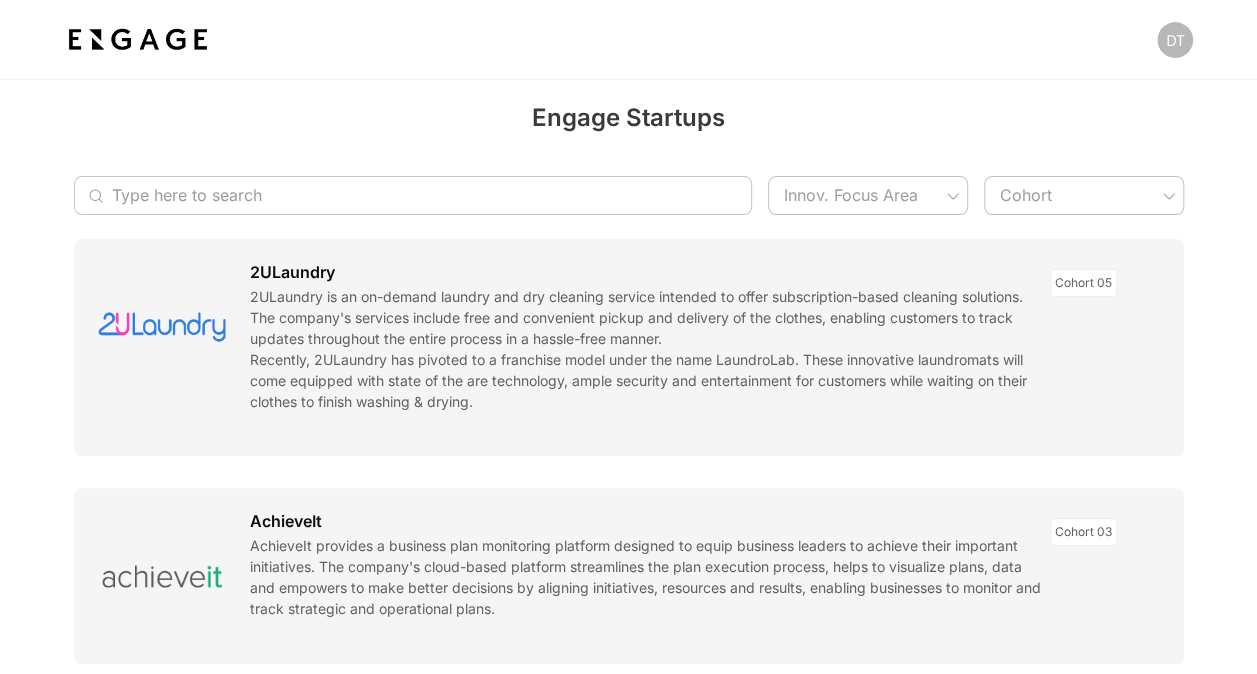 click at bounding box center [402, 195] 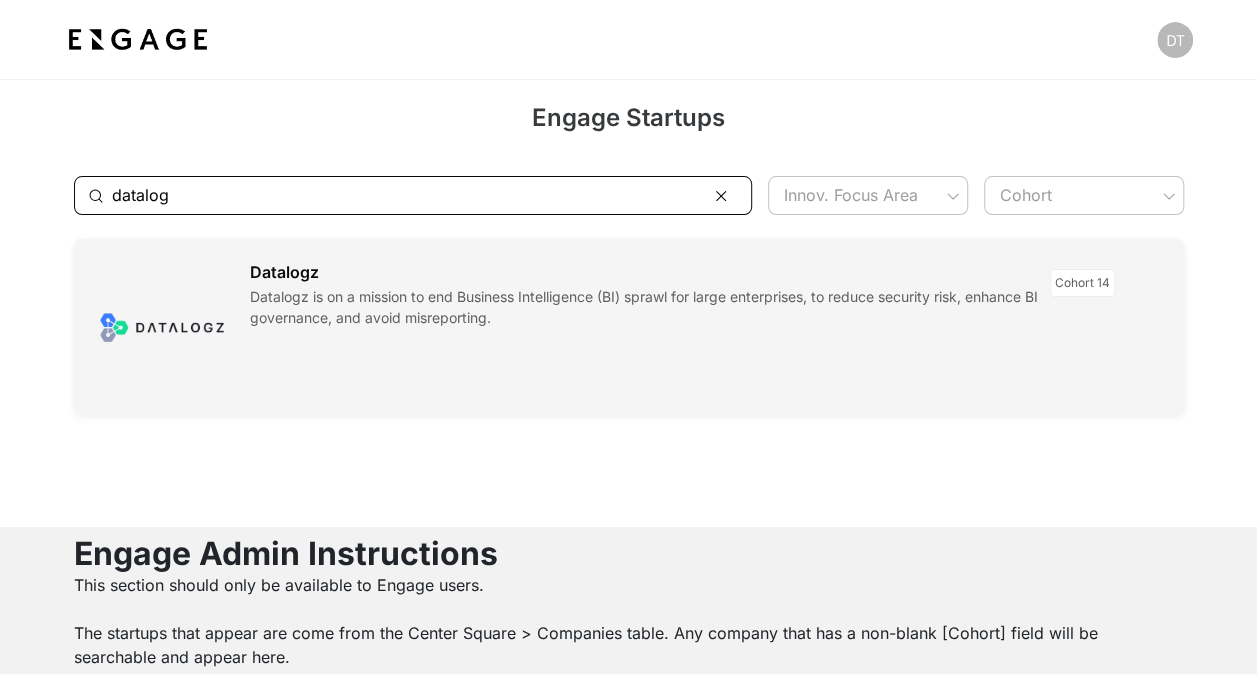 type on "datalog" 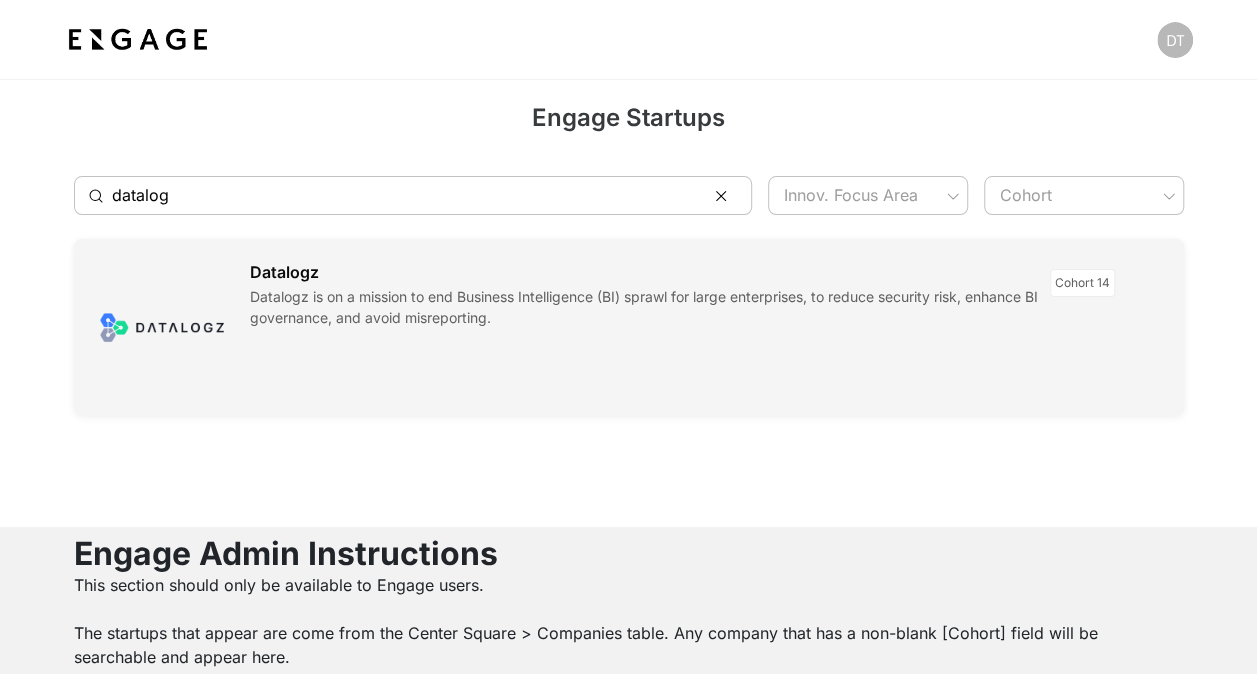 click at bounding box center (629, 327) 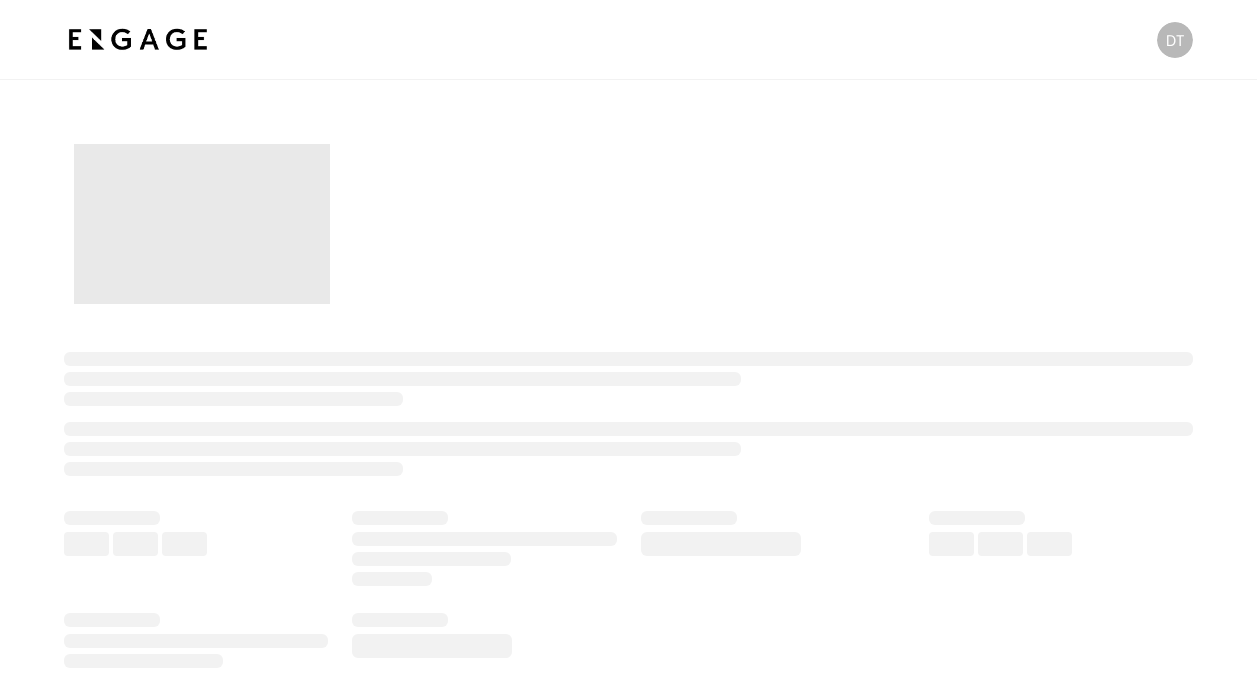 scroll, scrollTop: 0, scrollLeft: 0, axis: both 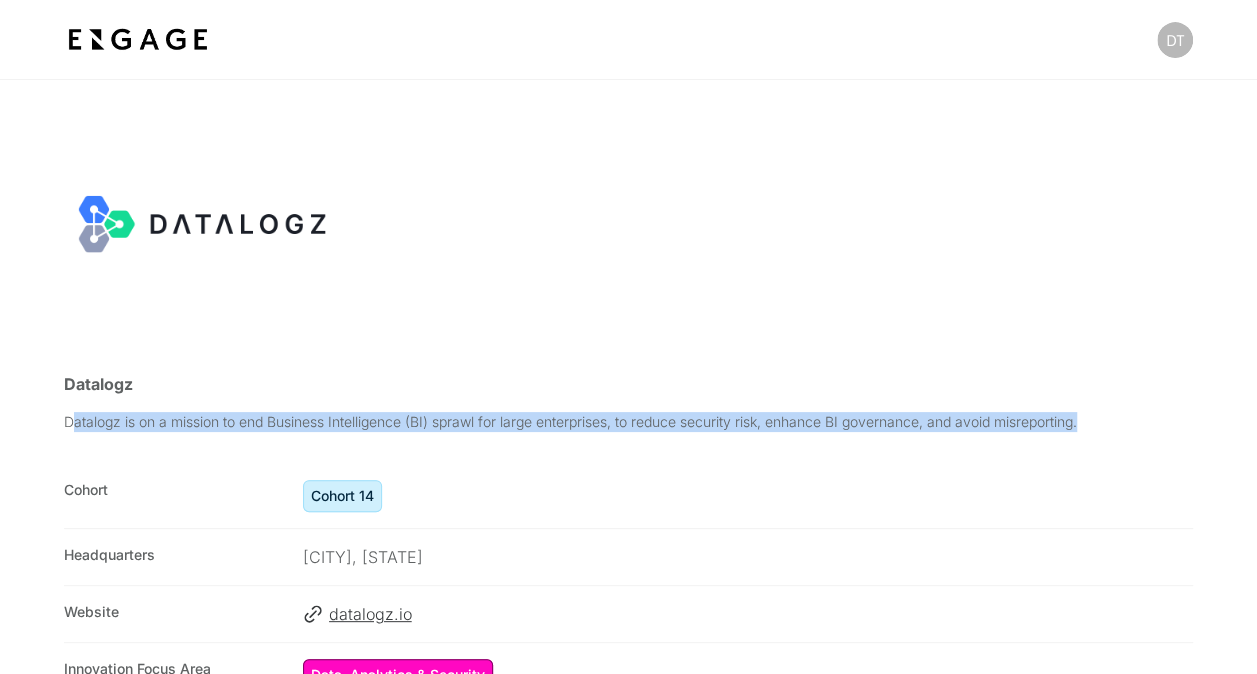 drag, startPoint x: 72, startPoint y: 427, endPoint x: 1099, endPoint y: 420, distance: 1027.0238 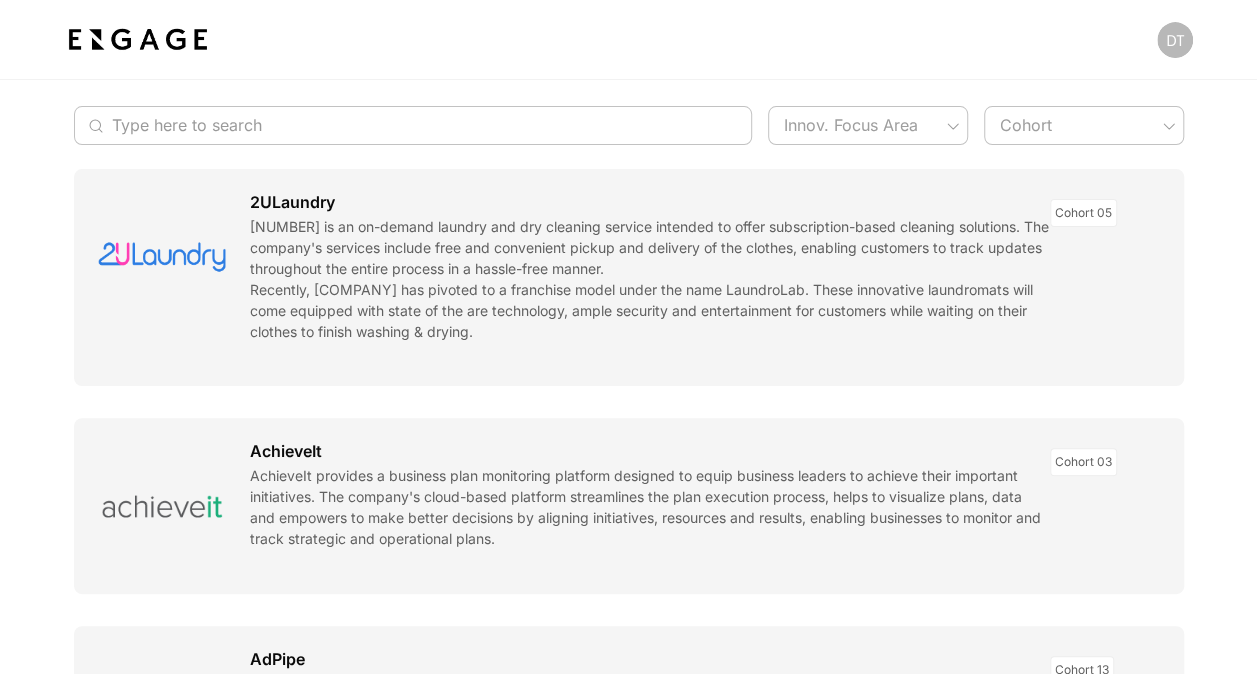 scroll, scrollTop: 0, scrollLeft: 0, axis: both 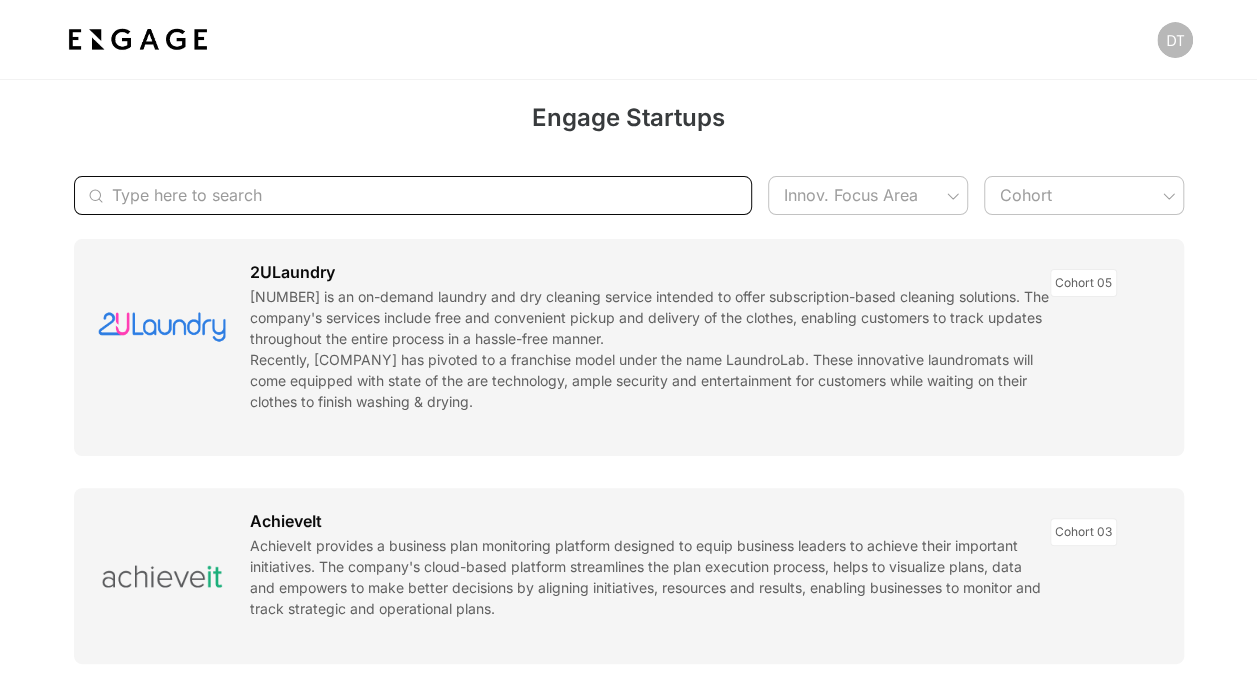 click at bounding box center (402, 195) 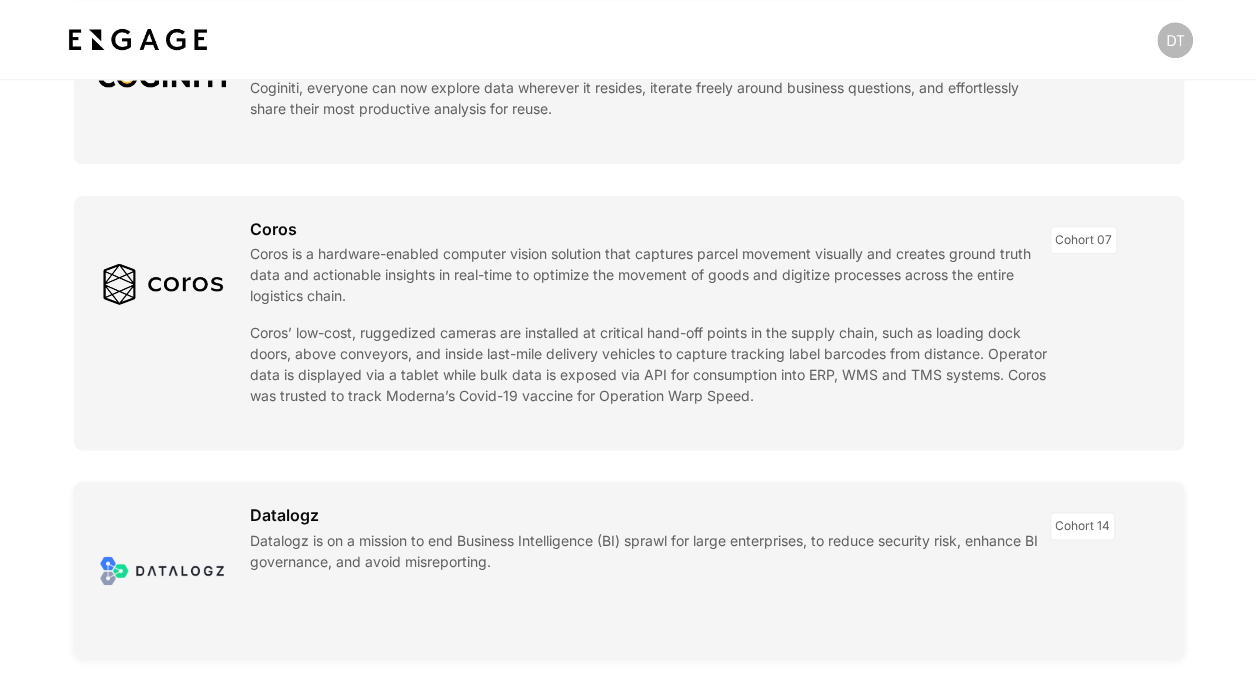 scroll, scrollTop: 1300, scrollLeft: 0, axis: vertical 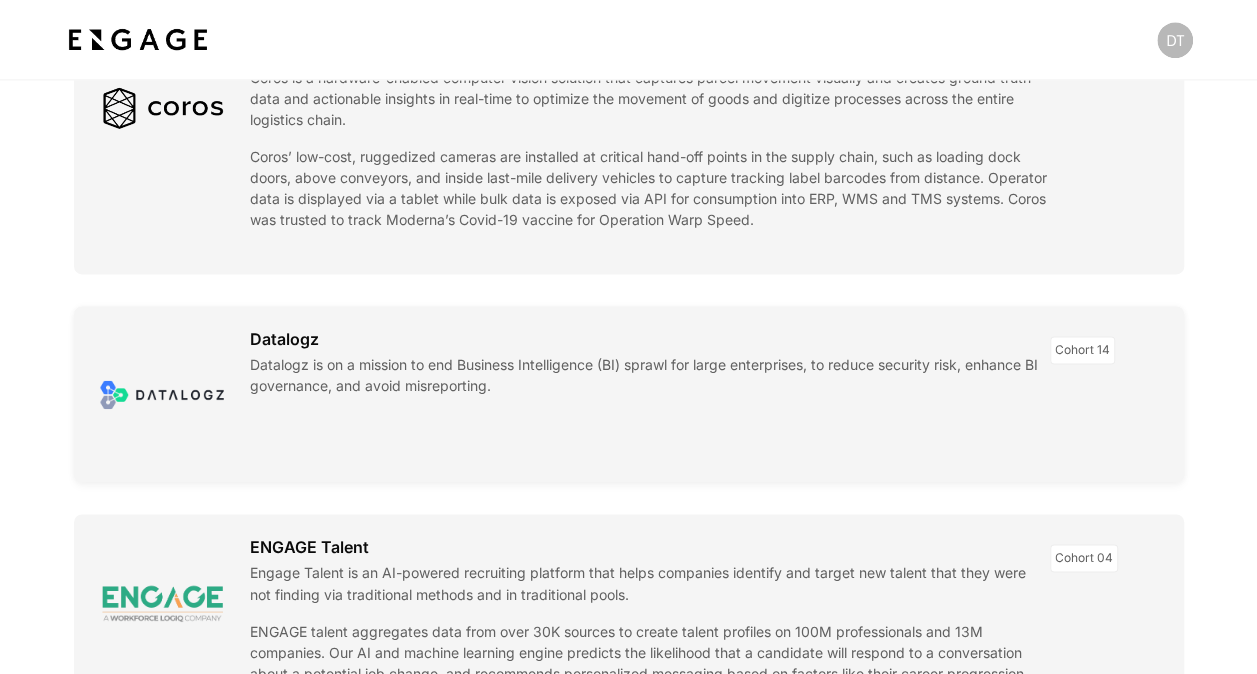 type on "data" 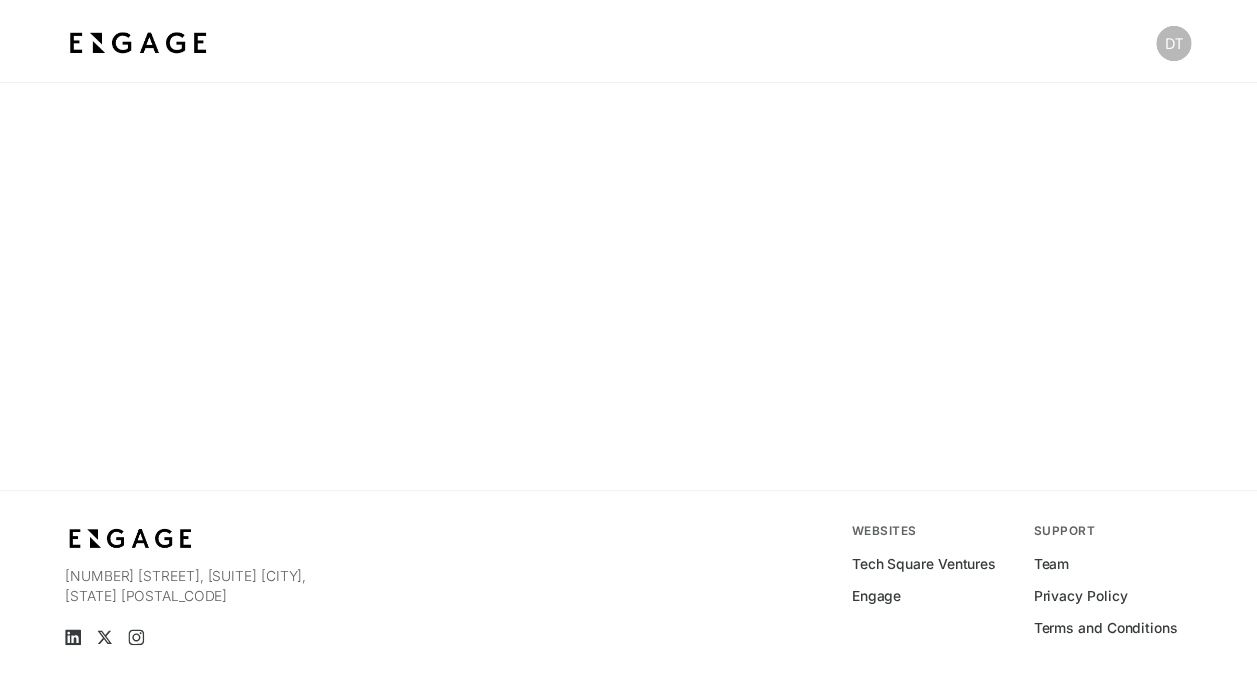 scroll, scrollTop: 0, scrollLeft: 0, axis: both 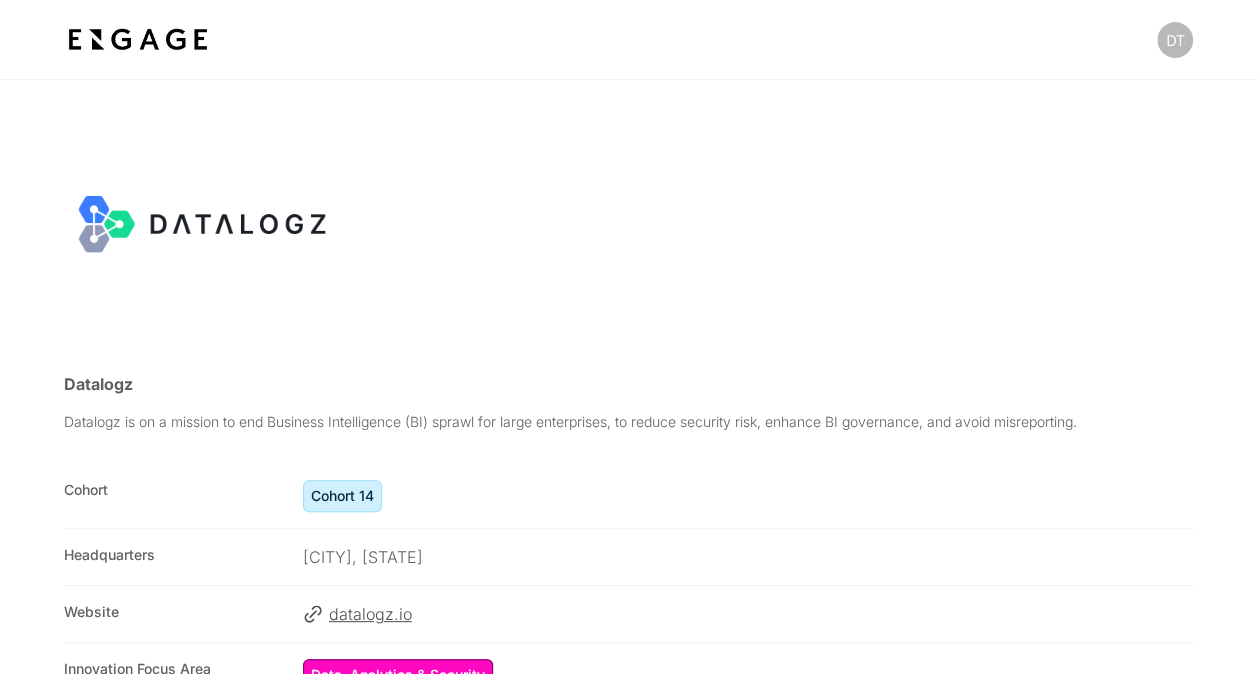 click on "datalogz.io" at bounding box center [761, 614] 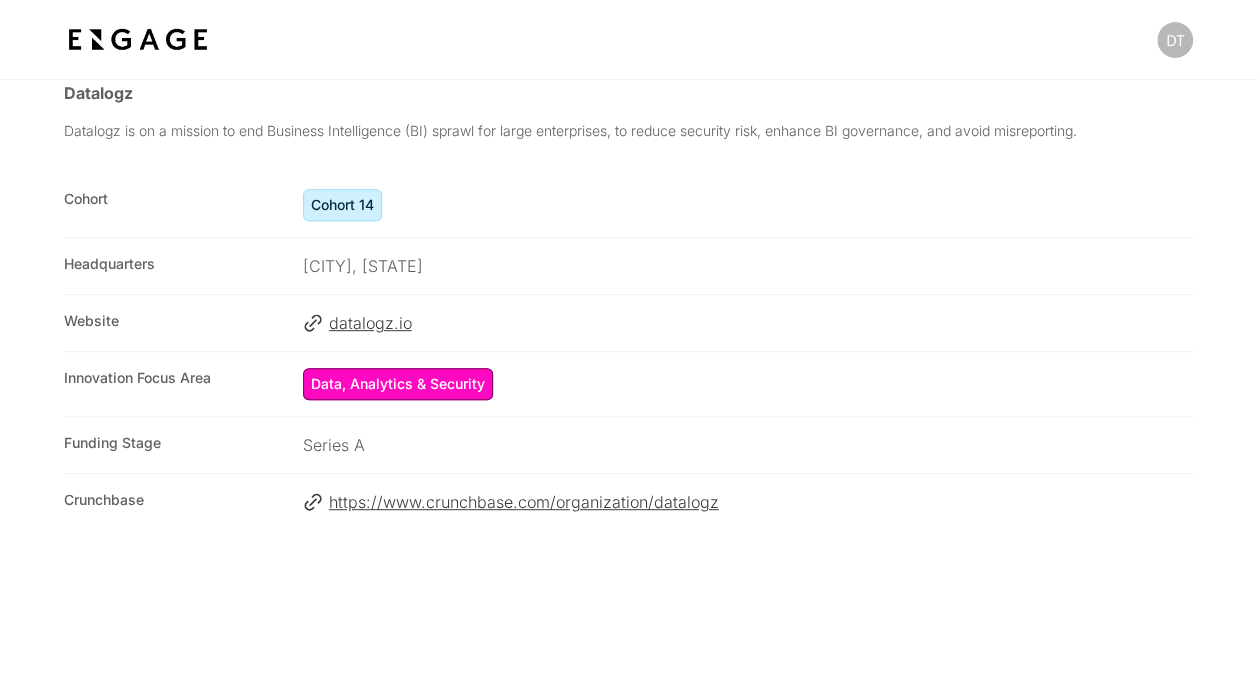 scroll, scrollTop: 200, scrollLeft: 0, axis: vertical 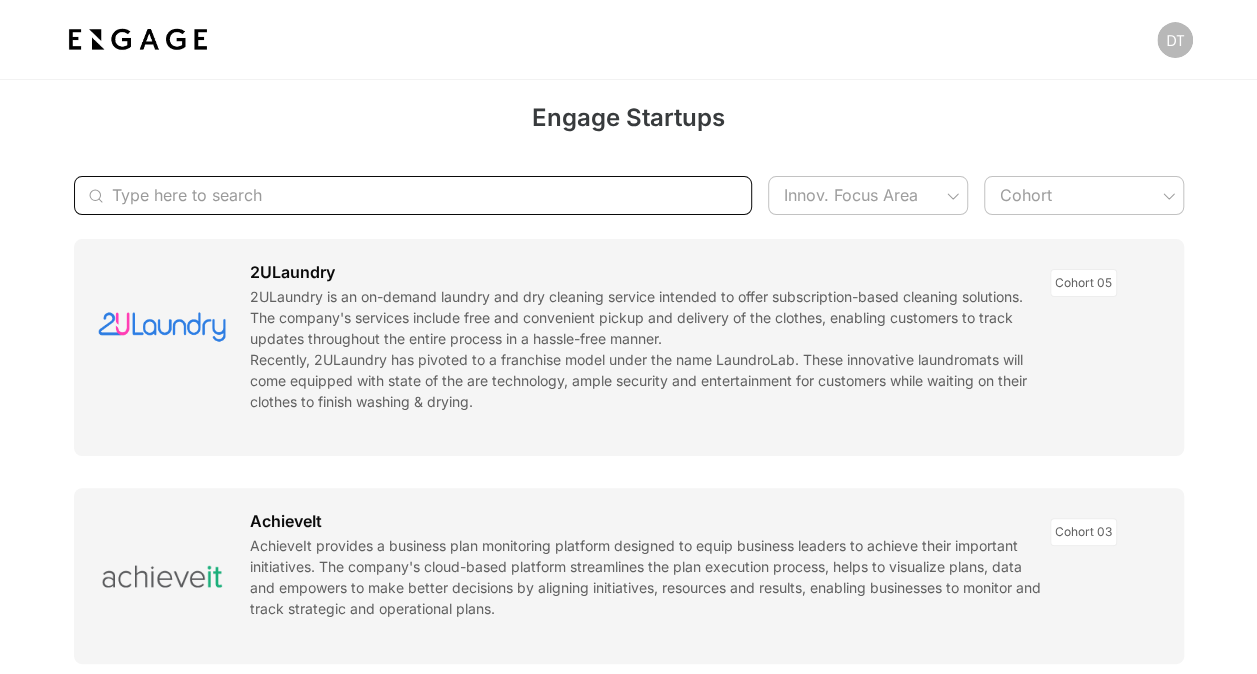 click at bounding box center [402, 195] 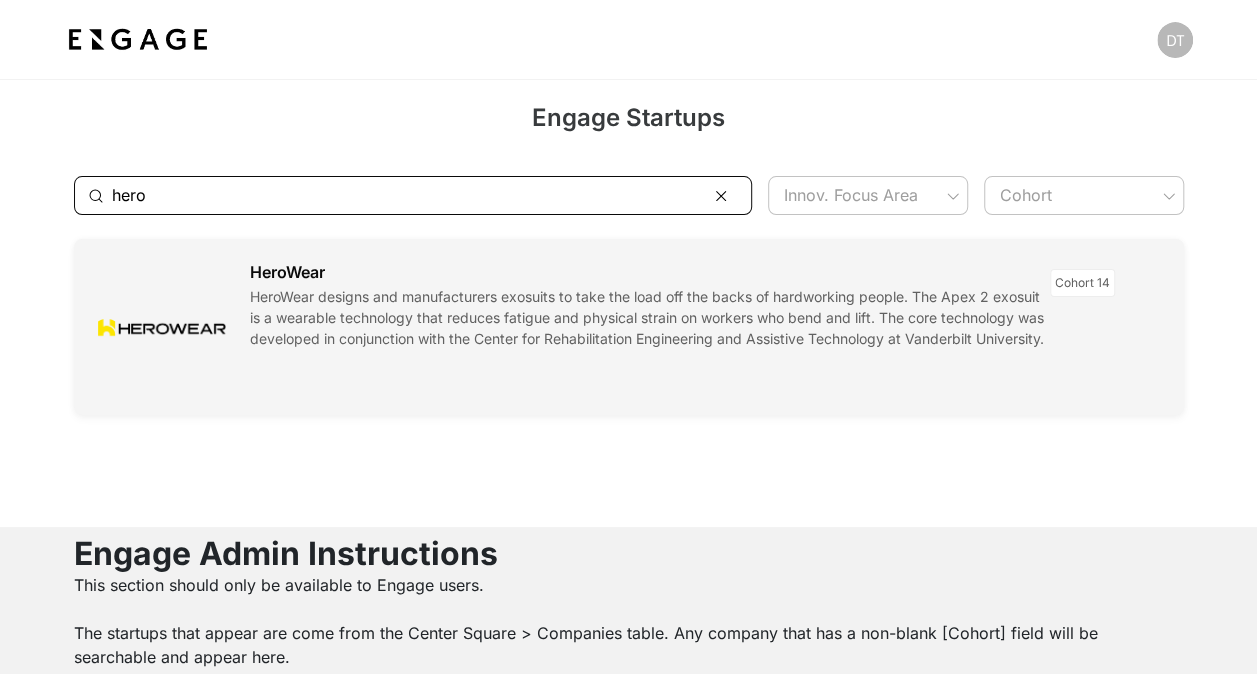 type on "hero" 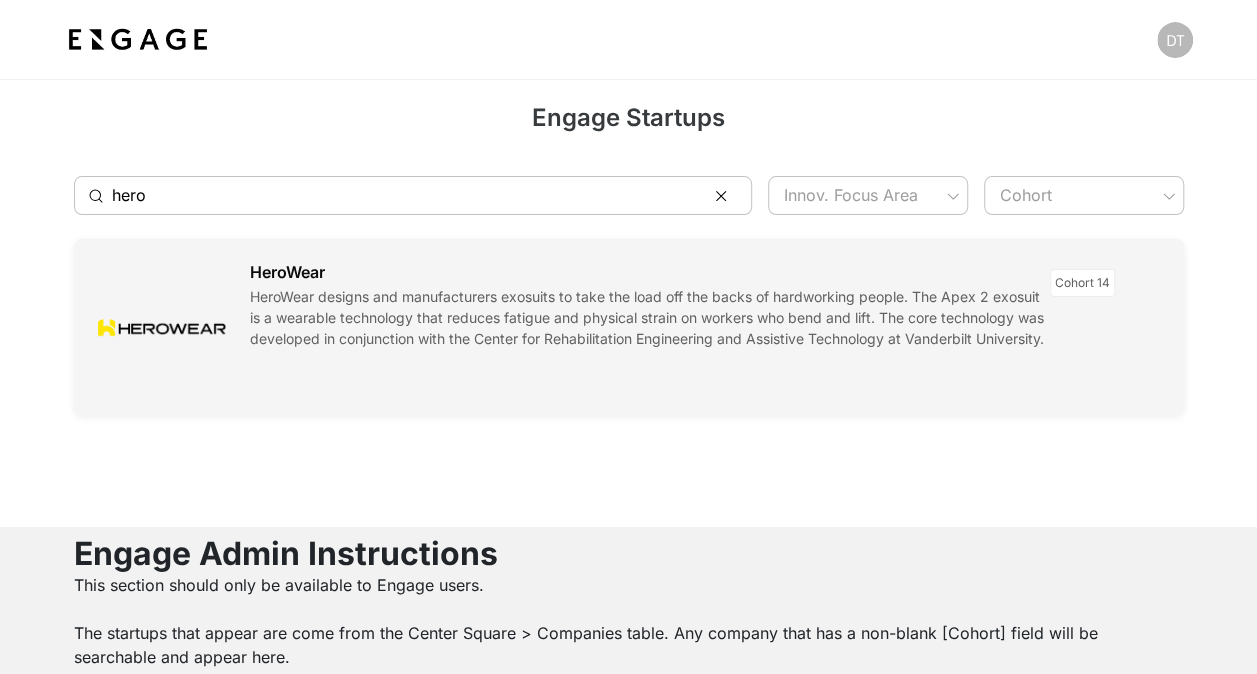 click at bounding box center (629, 327) 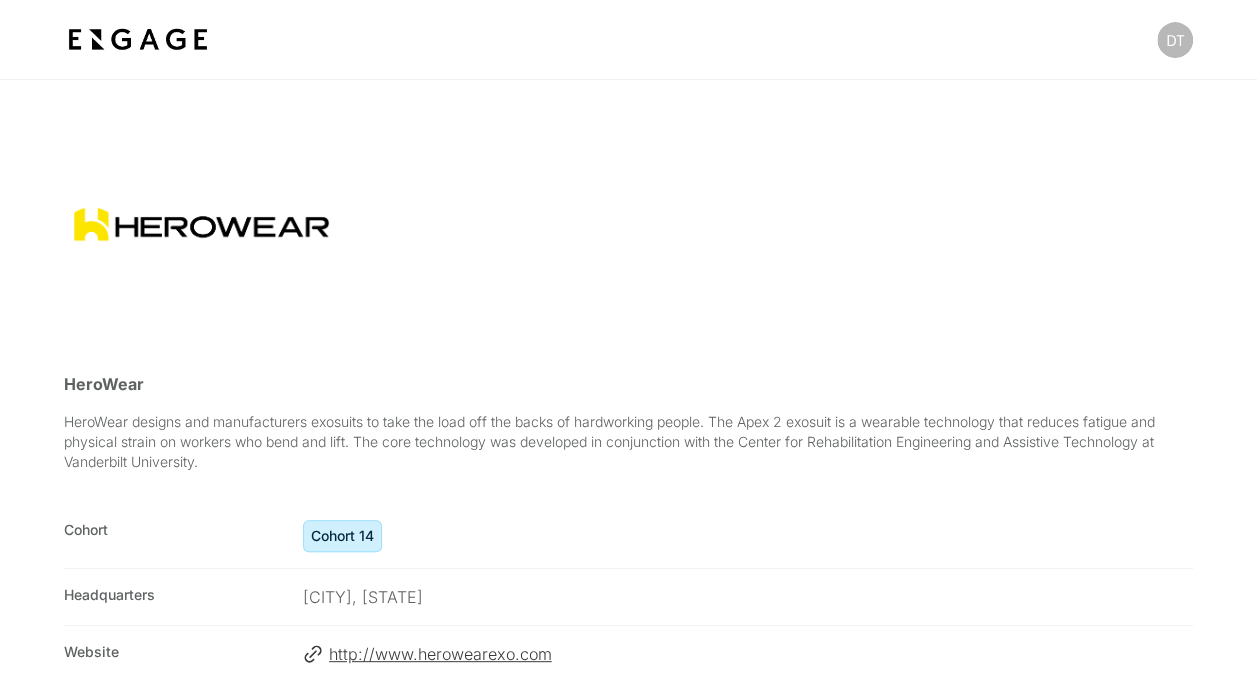 scroll, scrollTop: 200, scrollLeft: 0, axis: vertical 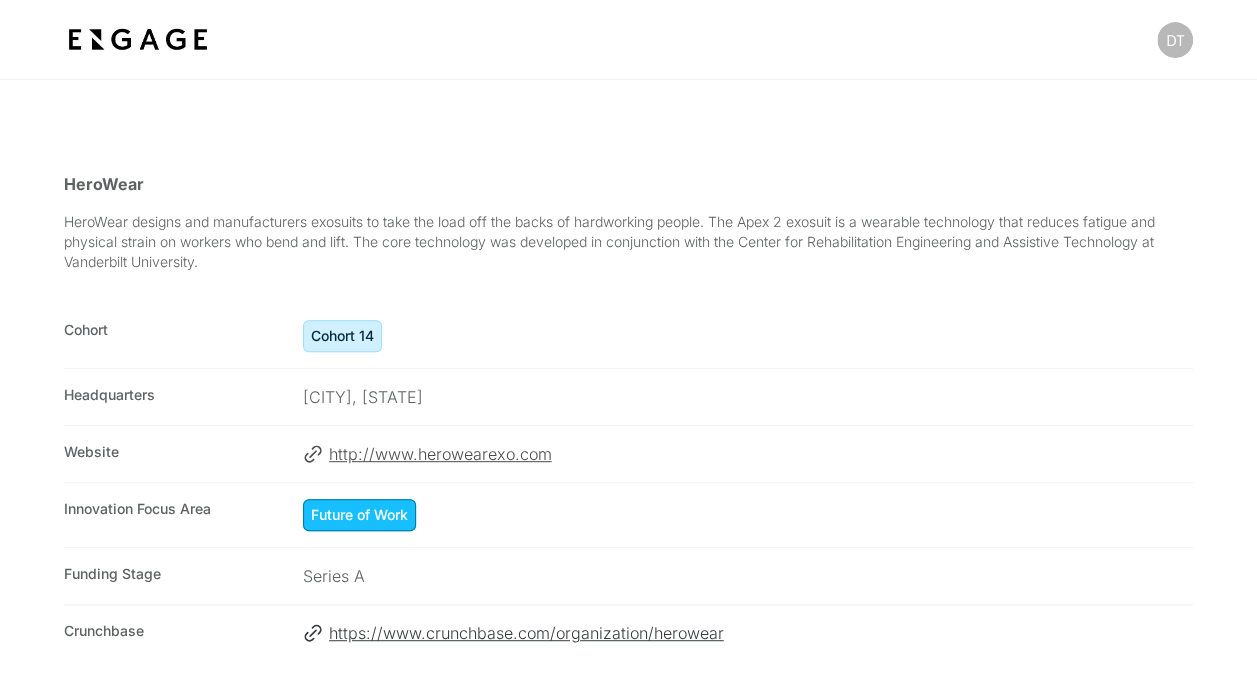 click on "http://www.herowearexo.com" at bounding box center [761, 454] 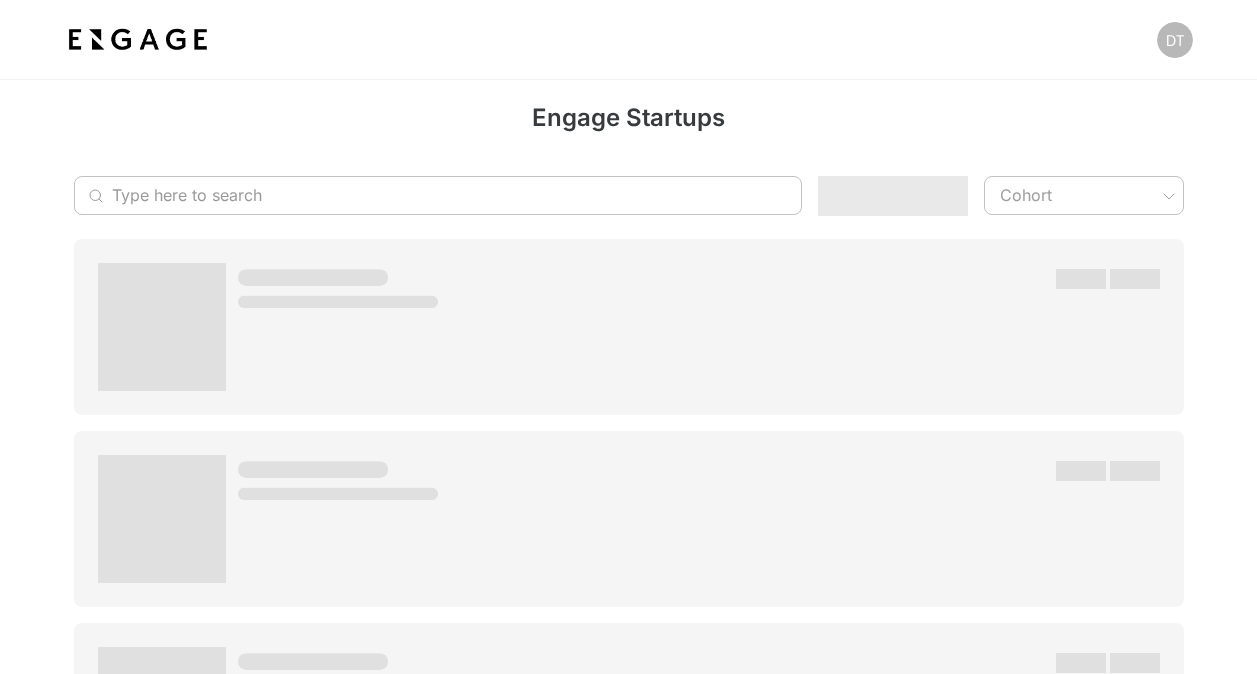scroll, scrollTop: 0, scrollLeft: 0, axis: both 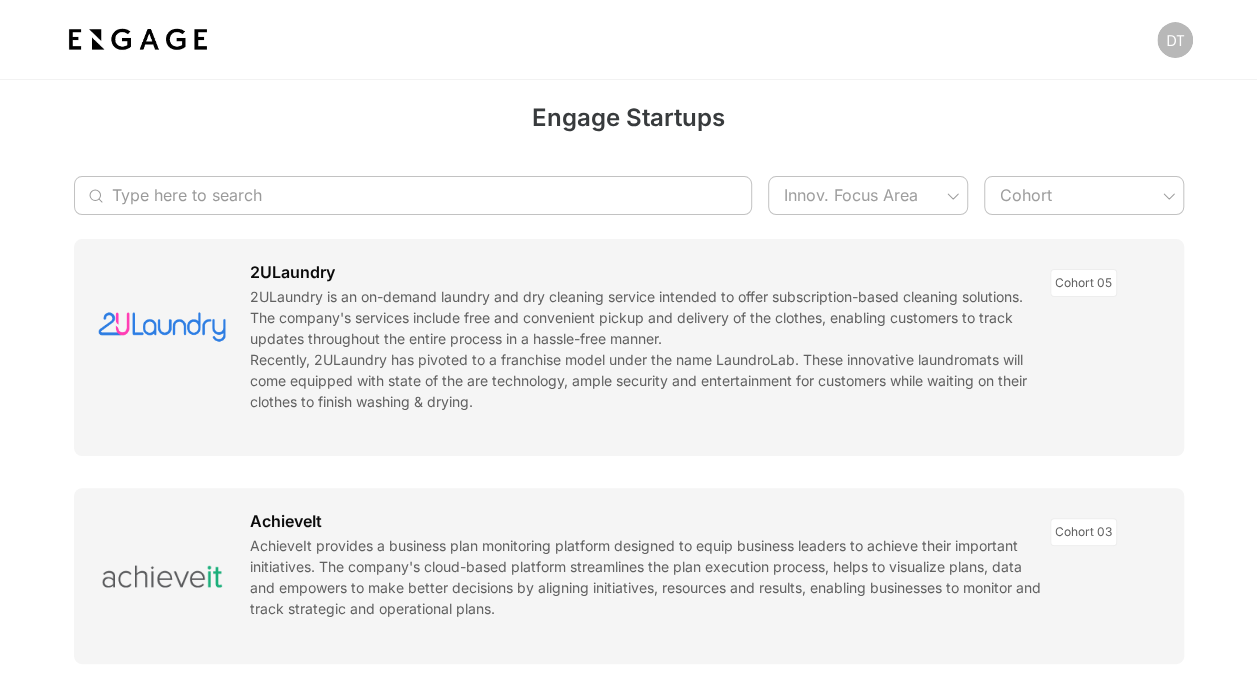 click on "​ ​ Innov. Focus Area ​ Cohort ​" at bounding box center [629, 195] 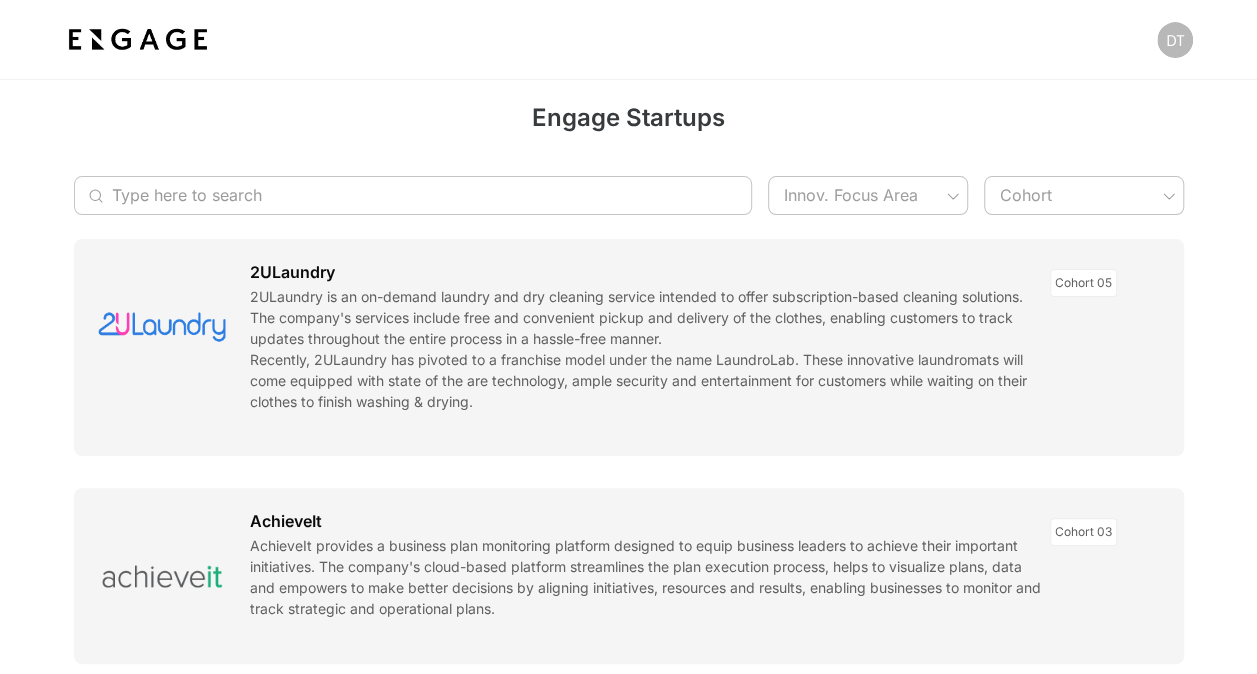 click at bounding box center [402, 195] 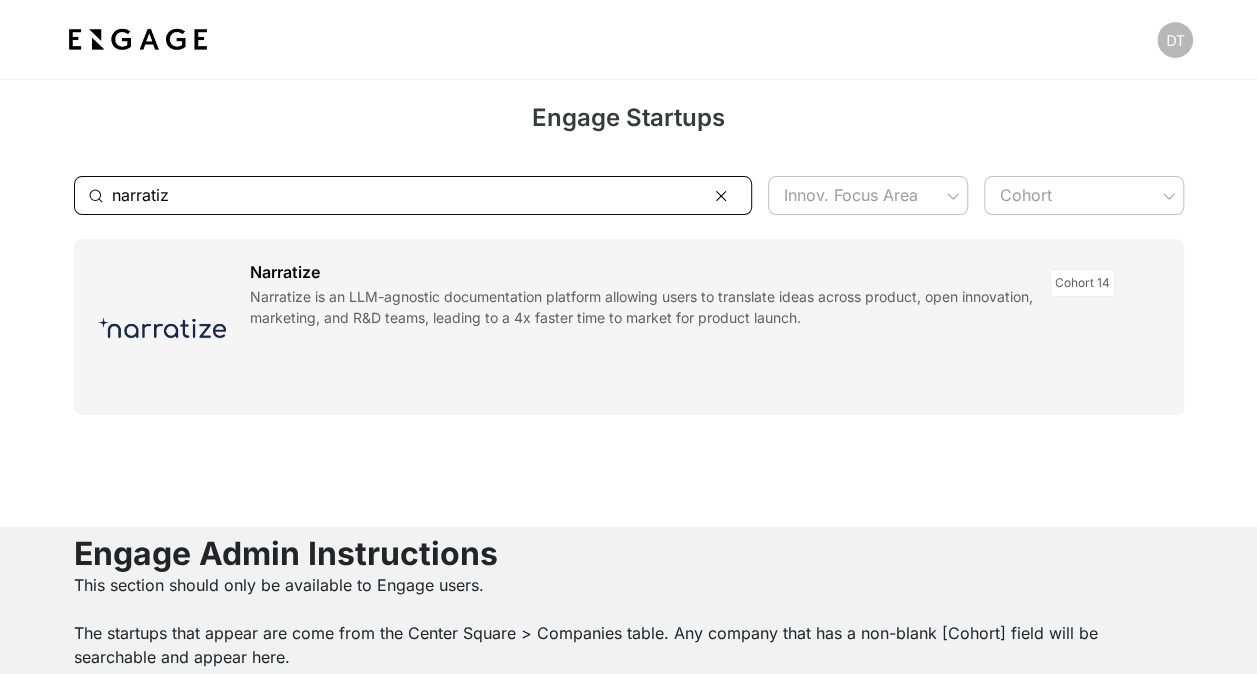 type on "narratiz" 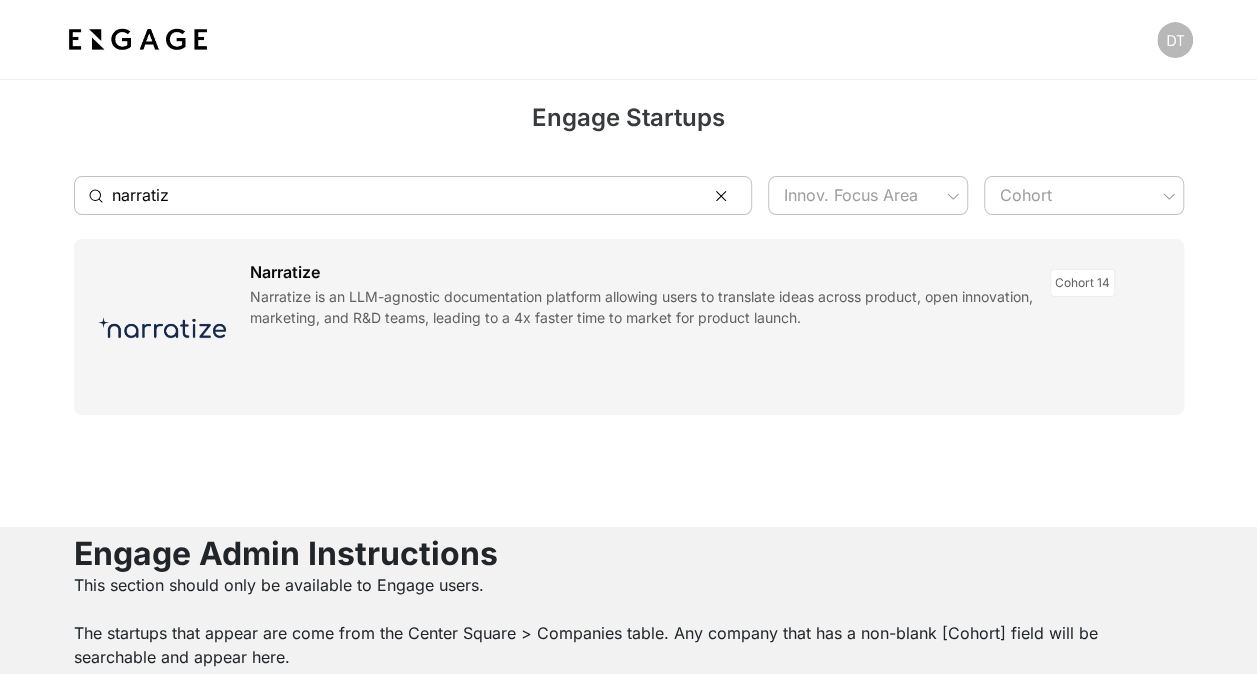 click at bounding box center (629, 327) 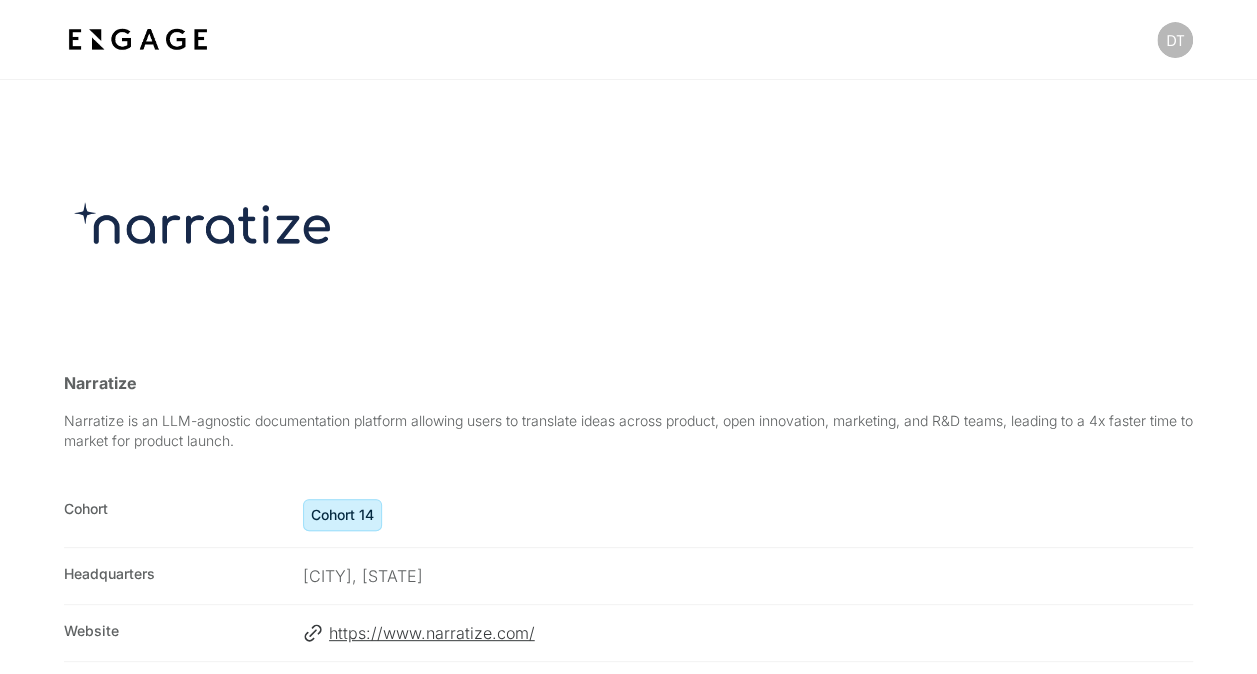 scroll, scrollTop: 0, scrollLeft: 0, axis: both 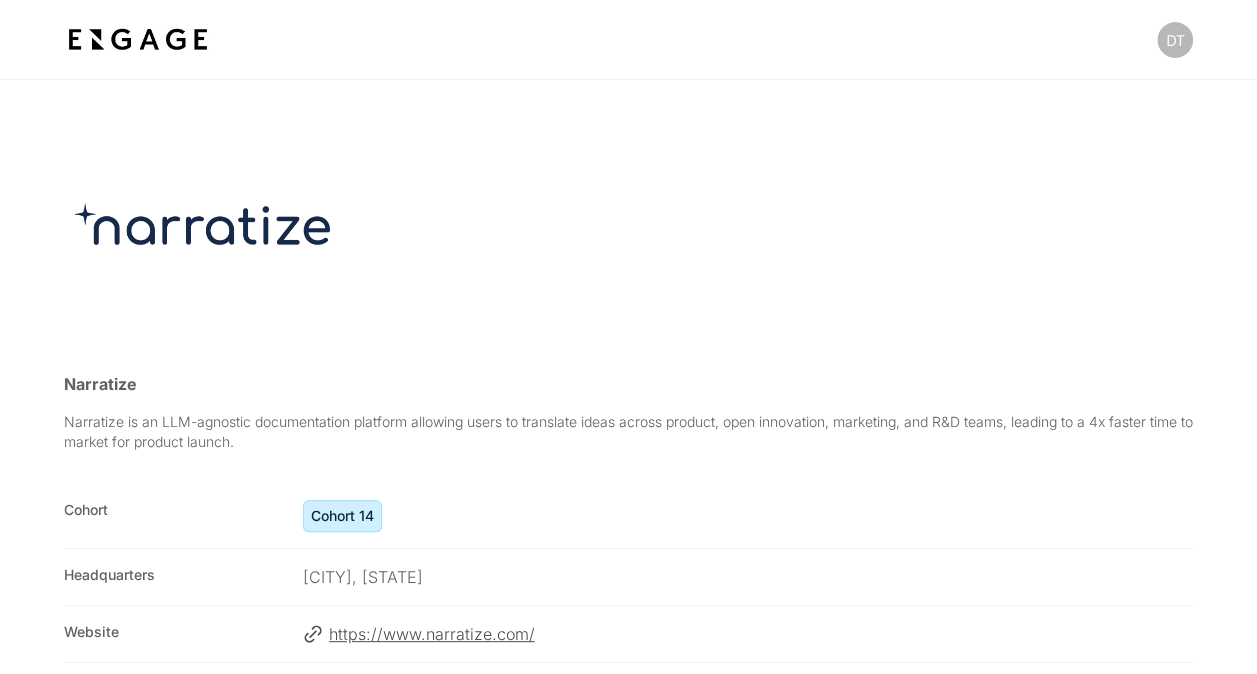 click on "https://www.narratize.com/" at bounding box center (761, 634) 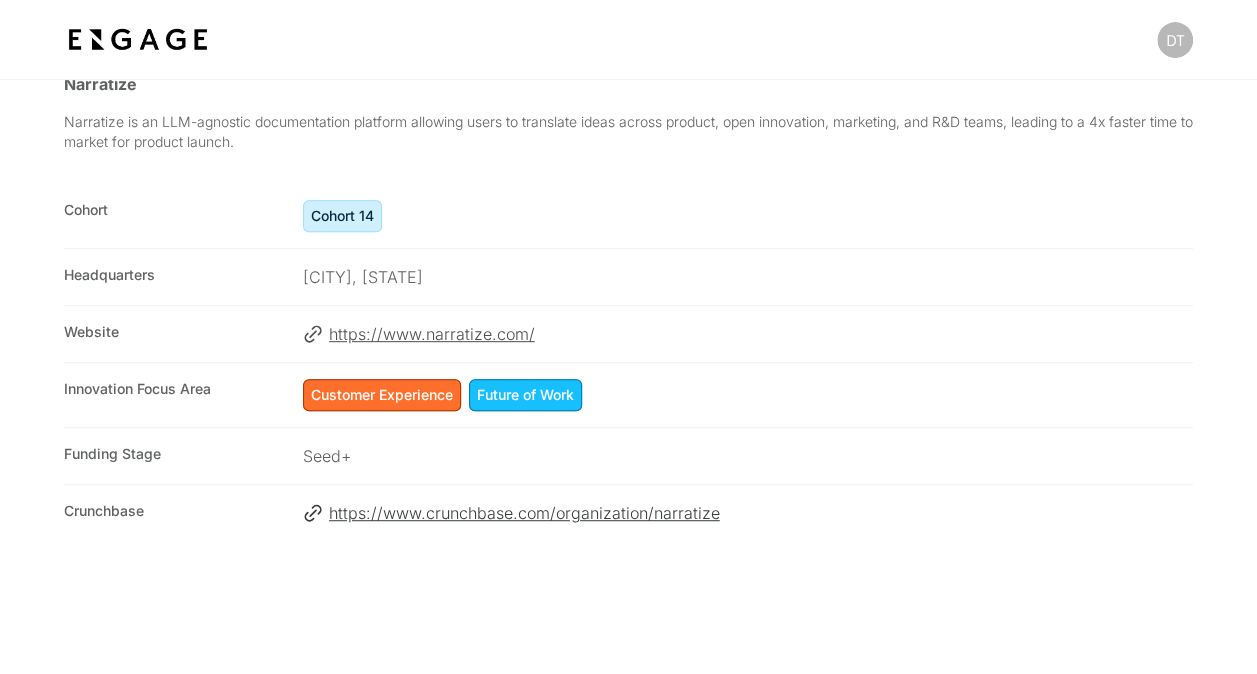 scroll, scrollTop: 100, scrollLeft: 0, axis: vertical 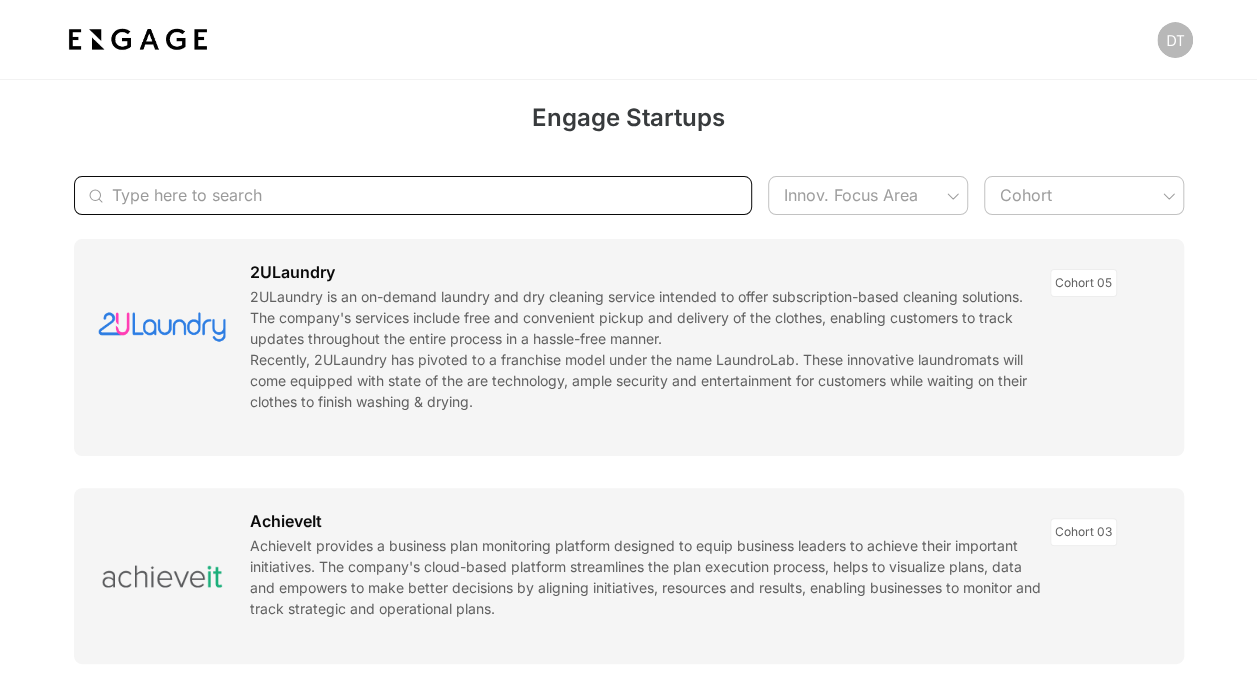 click at bounding box center (402, 195) 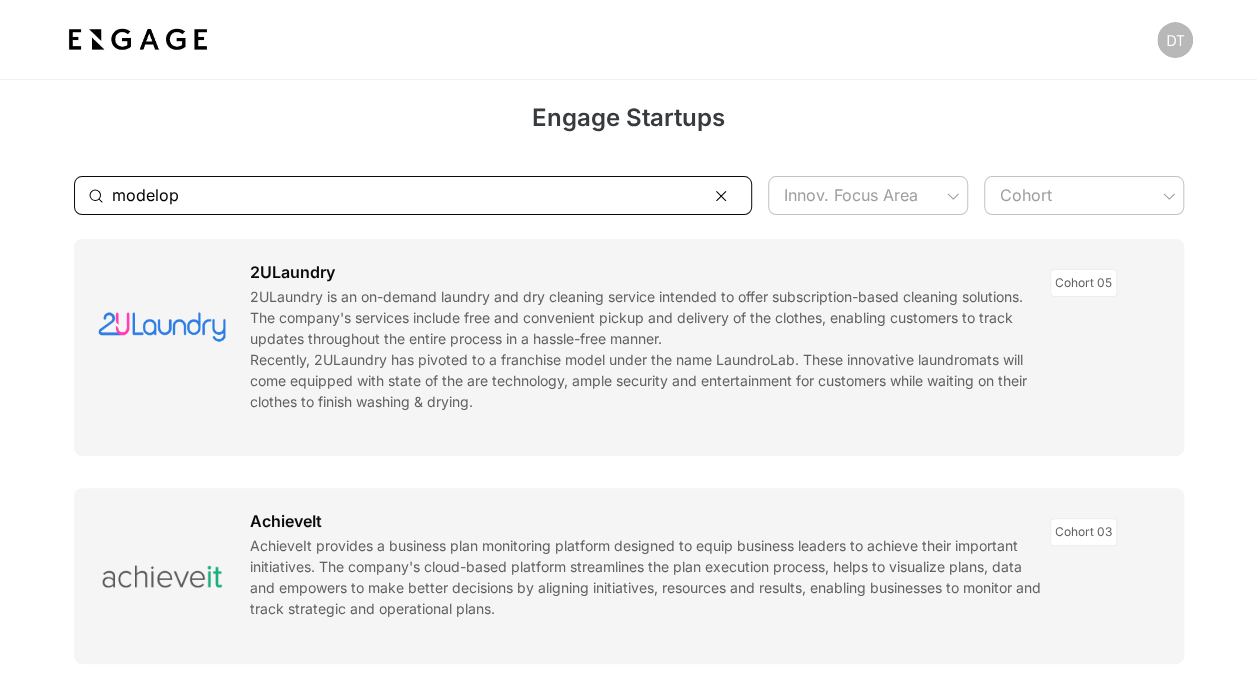 type on "modelop" 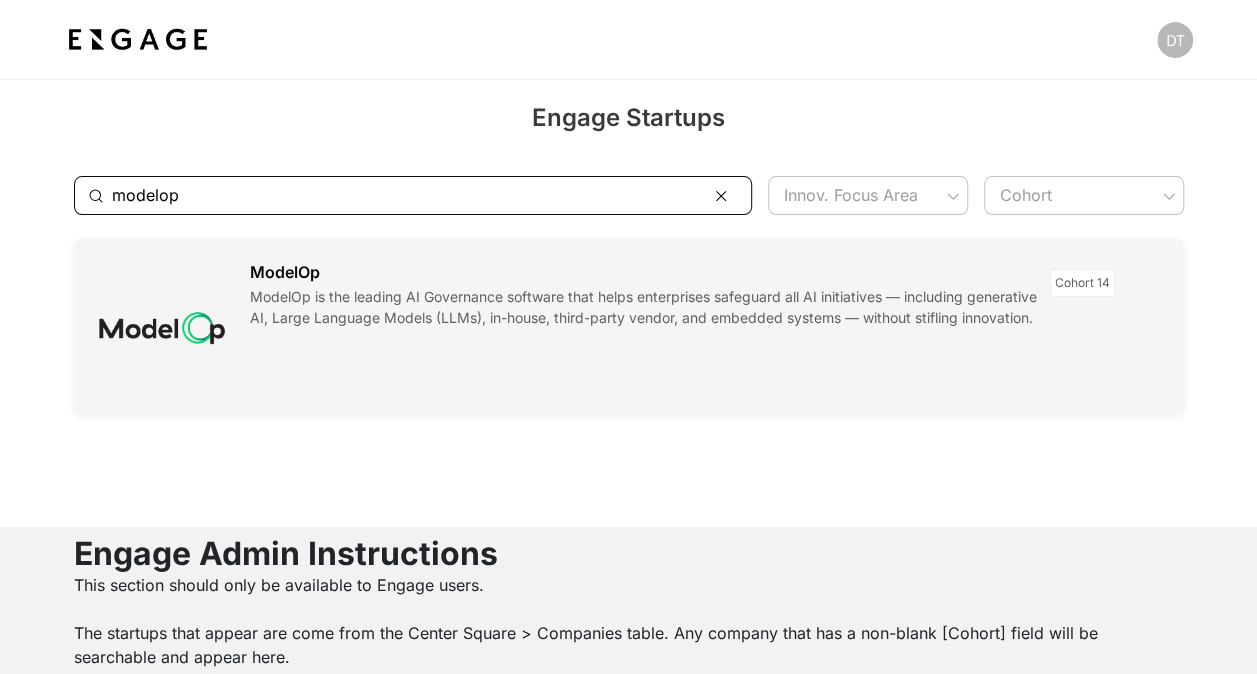 click at bounding box center [629, 327] 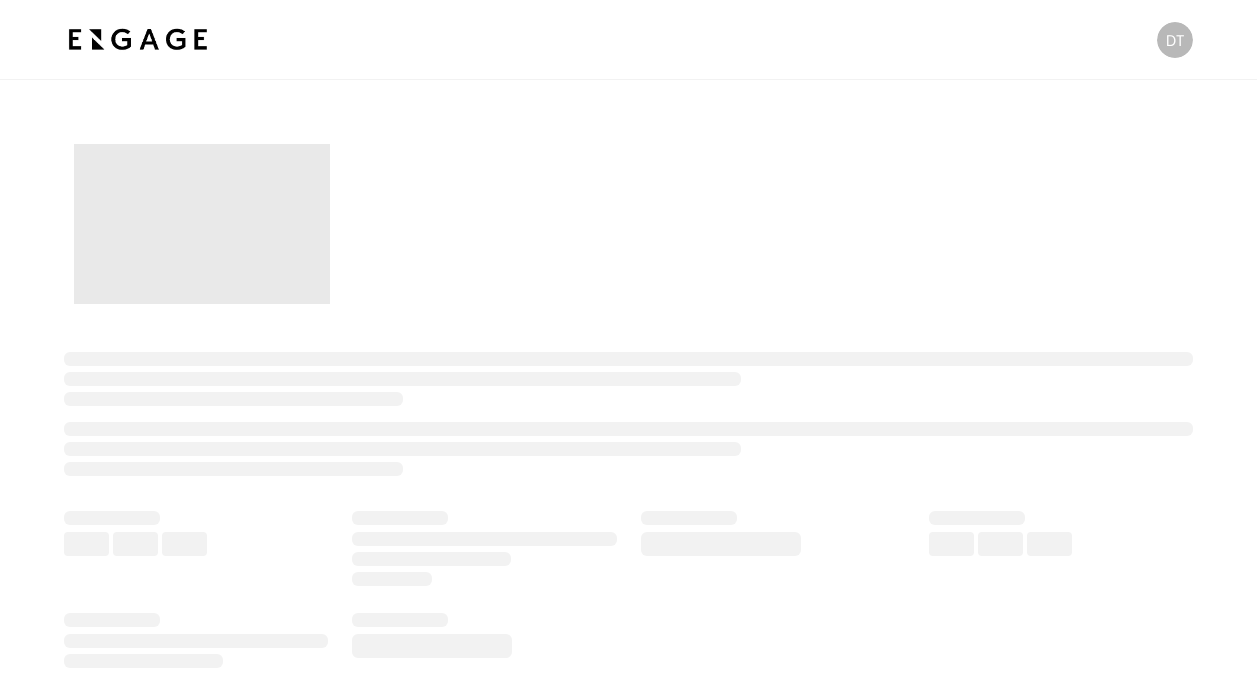 scroll, scrollTop: 0, scrollLeft: 0, axis: both 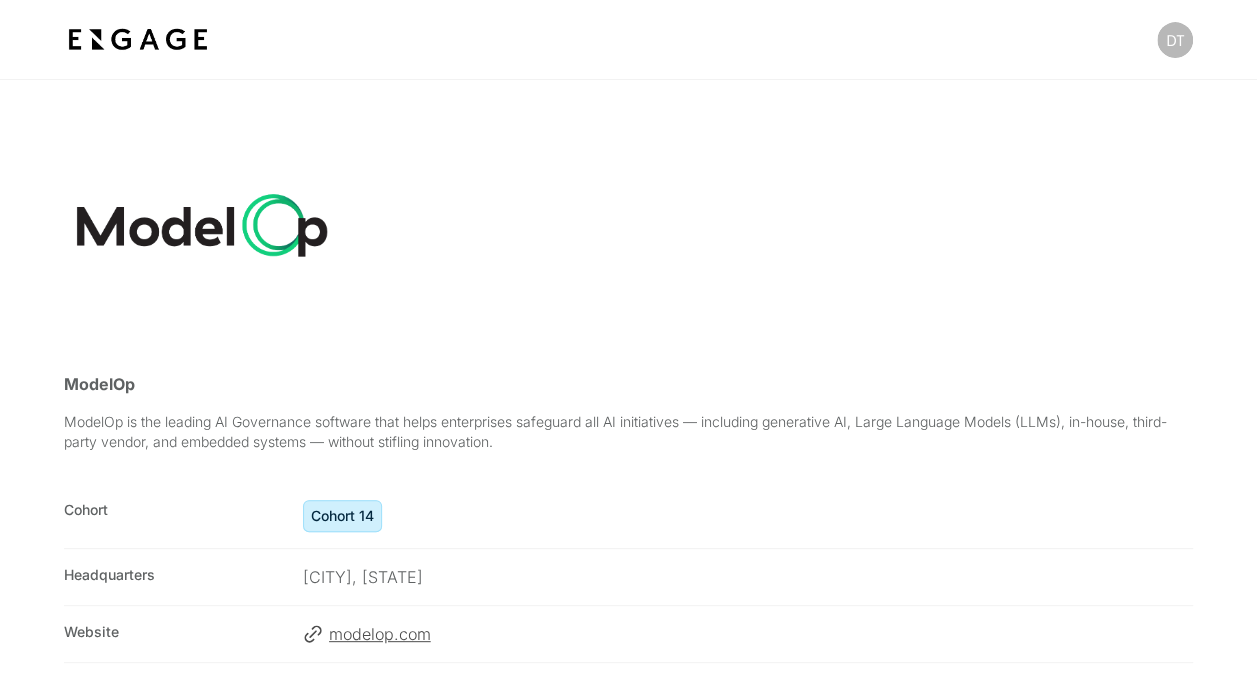 click on "modelop.com" at bounding box center (761, 634) 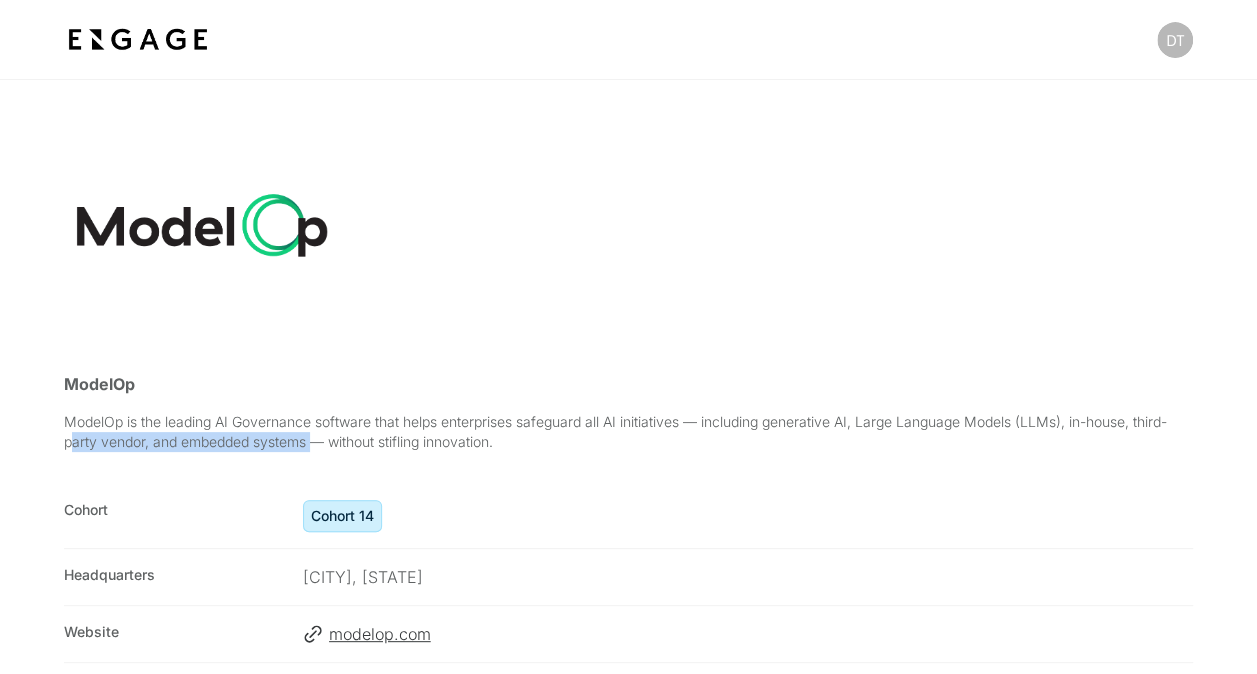 drag, startPoint x: 72, startPoint y: 436, endPoint x: 320, endPoint y: 432, distance: 248.03226 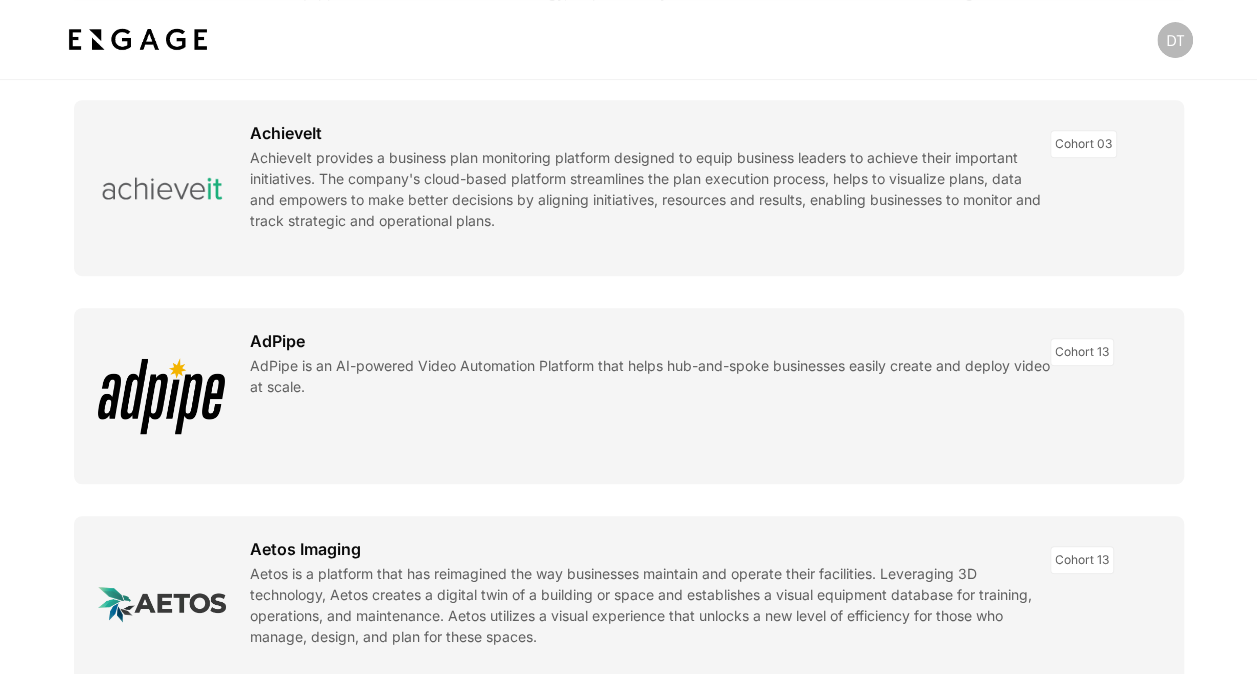 scroll, scrollTop: 0, scrollLeft: 0, axis: both 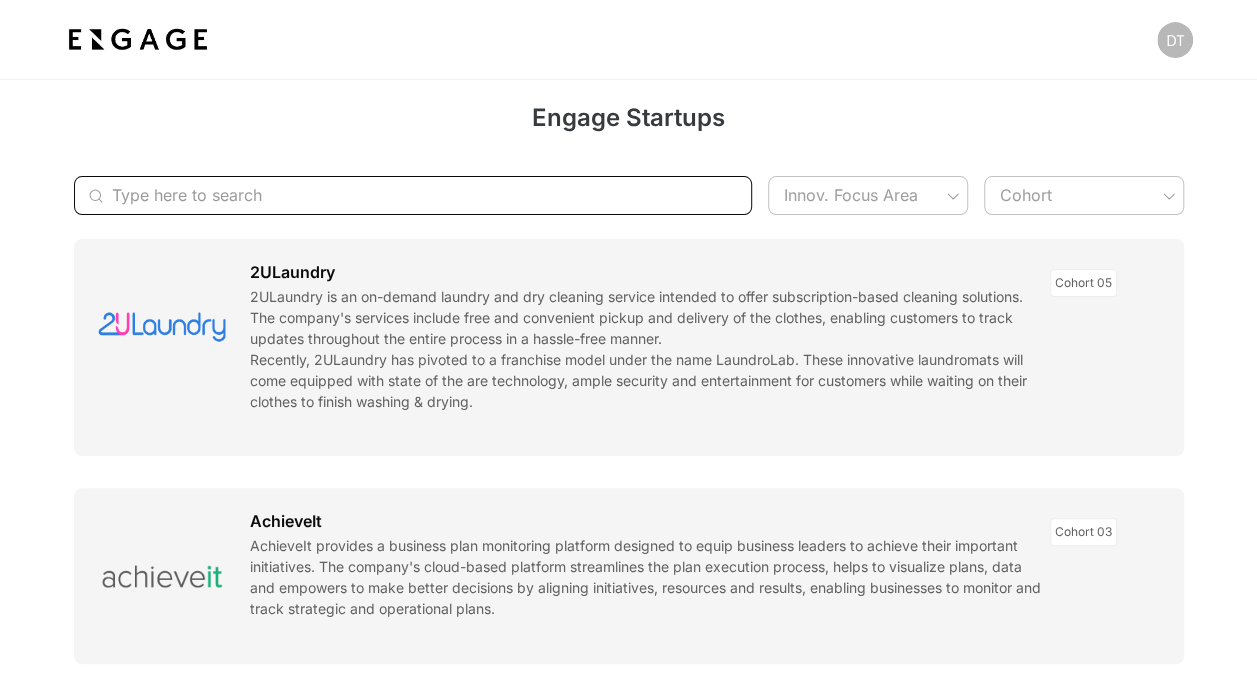 click at bounding box center (402, 195) 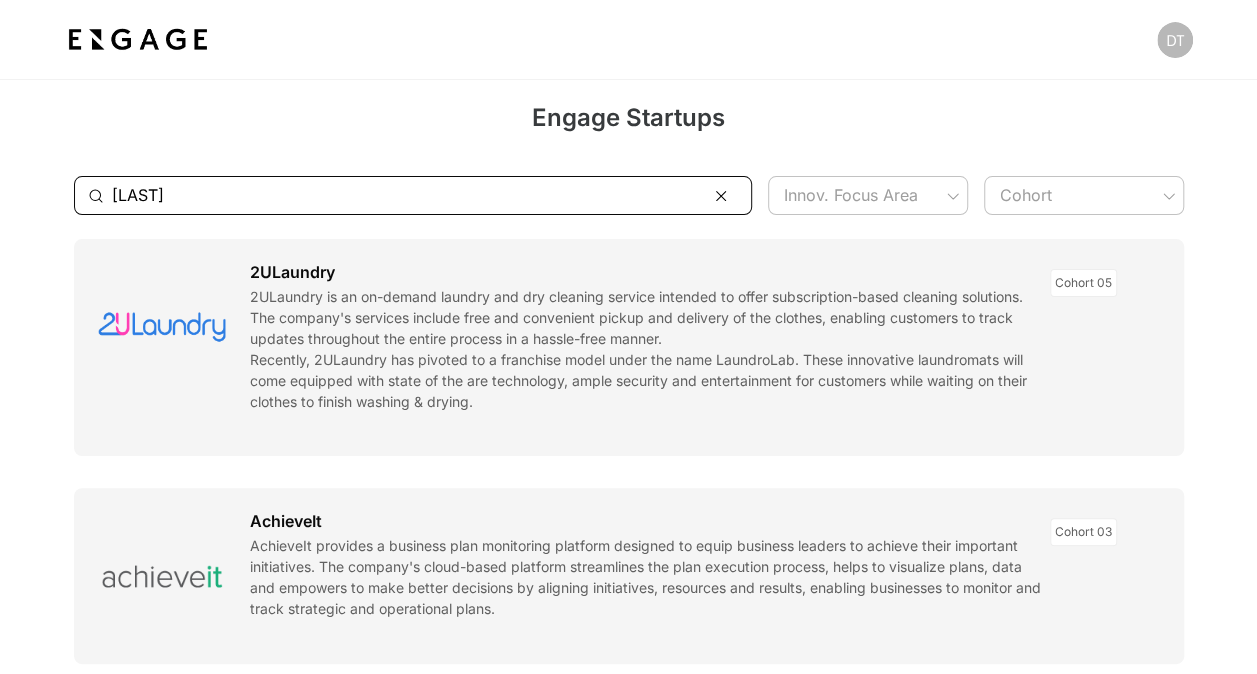 type on "m" 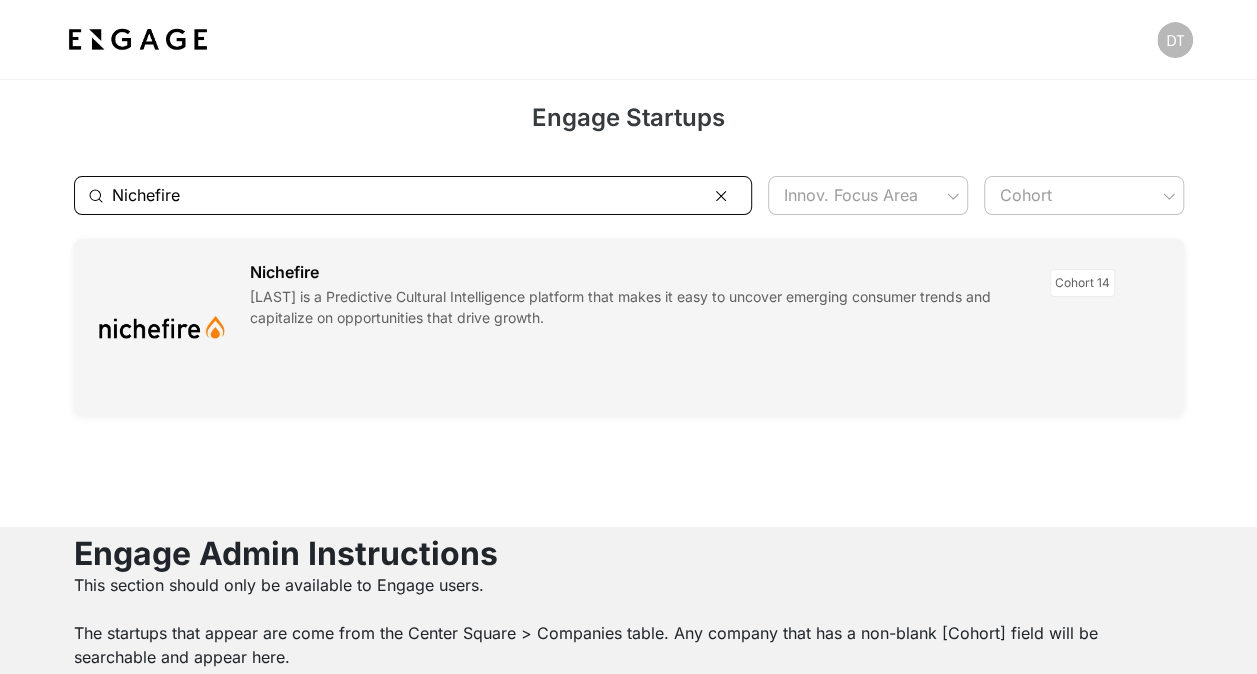 type on "Nichefire" 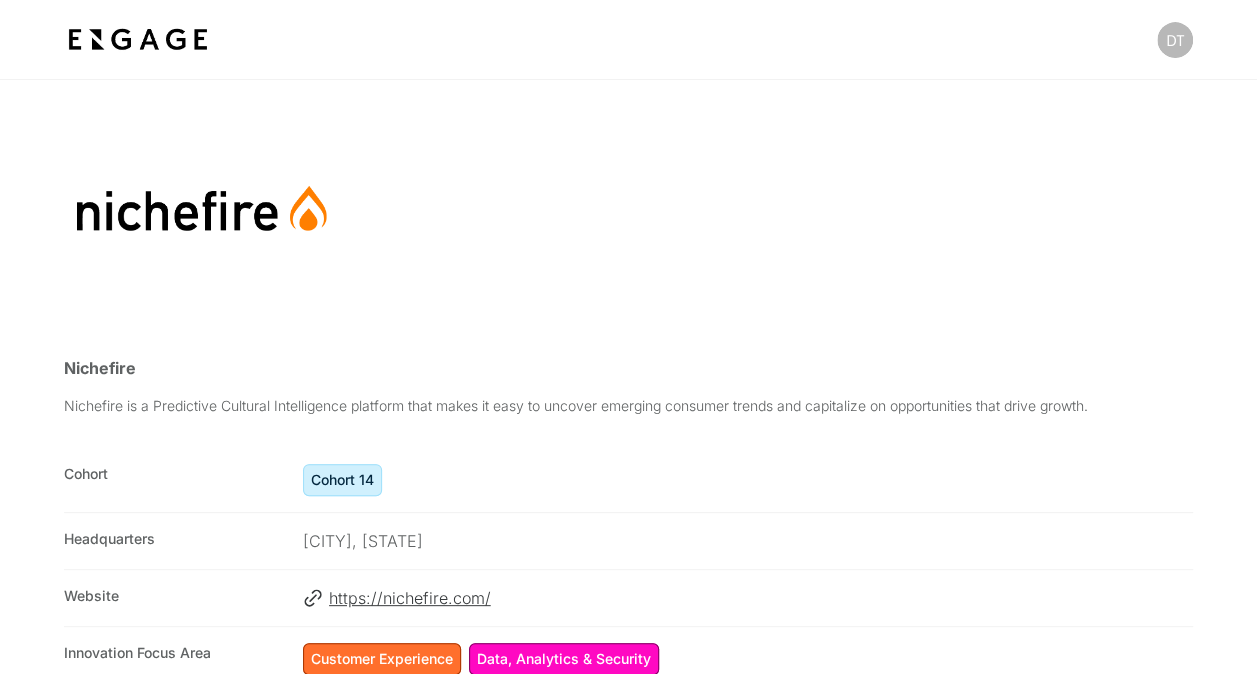 scroll, scrollTop: 200, scrollLeft: 0, axis: vertical 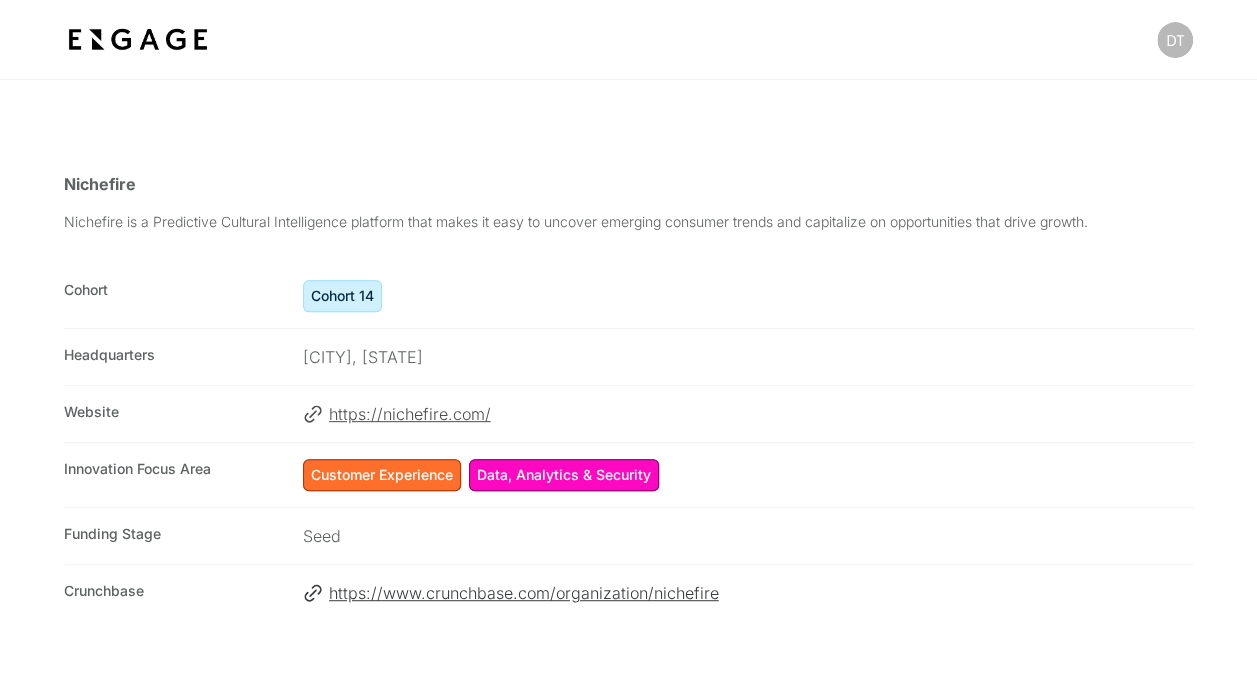 click on "https://nichefire.com/" at bounding box center [761, 414] 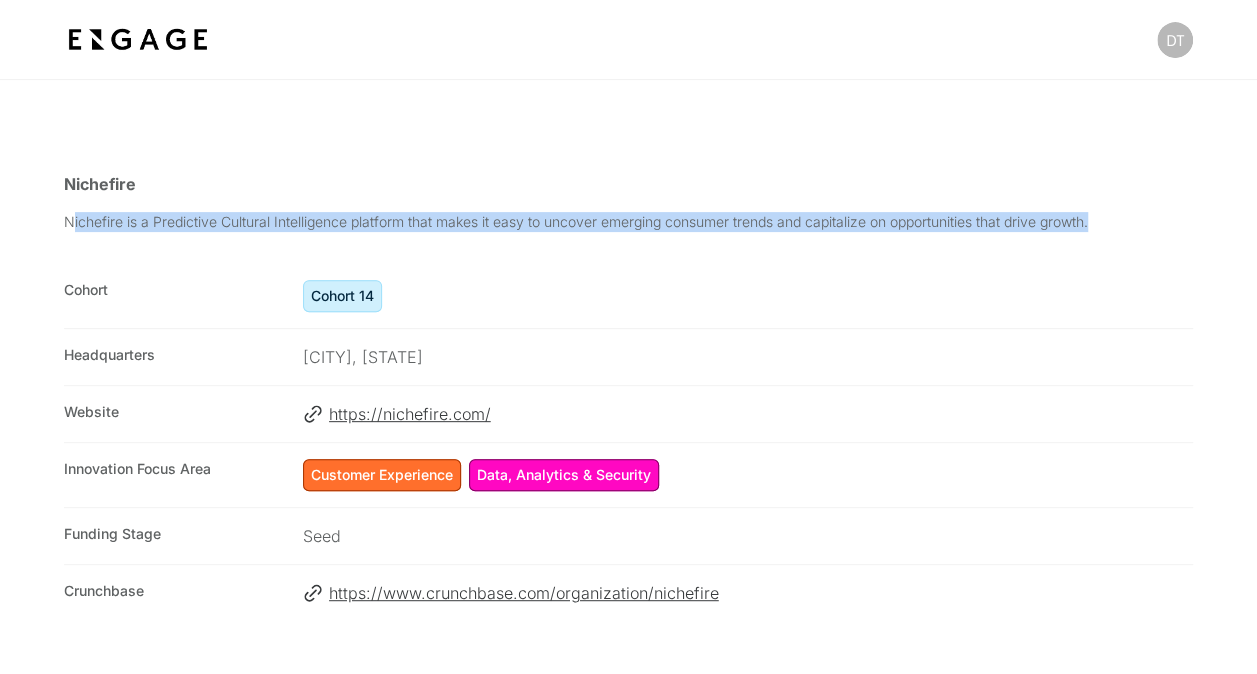 drag, startPoint x: 70, startPoint y: 219, endPoint x: 1120, endPoint y: 209, distance: 1050.0476 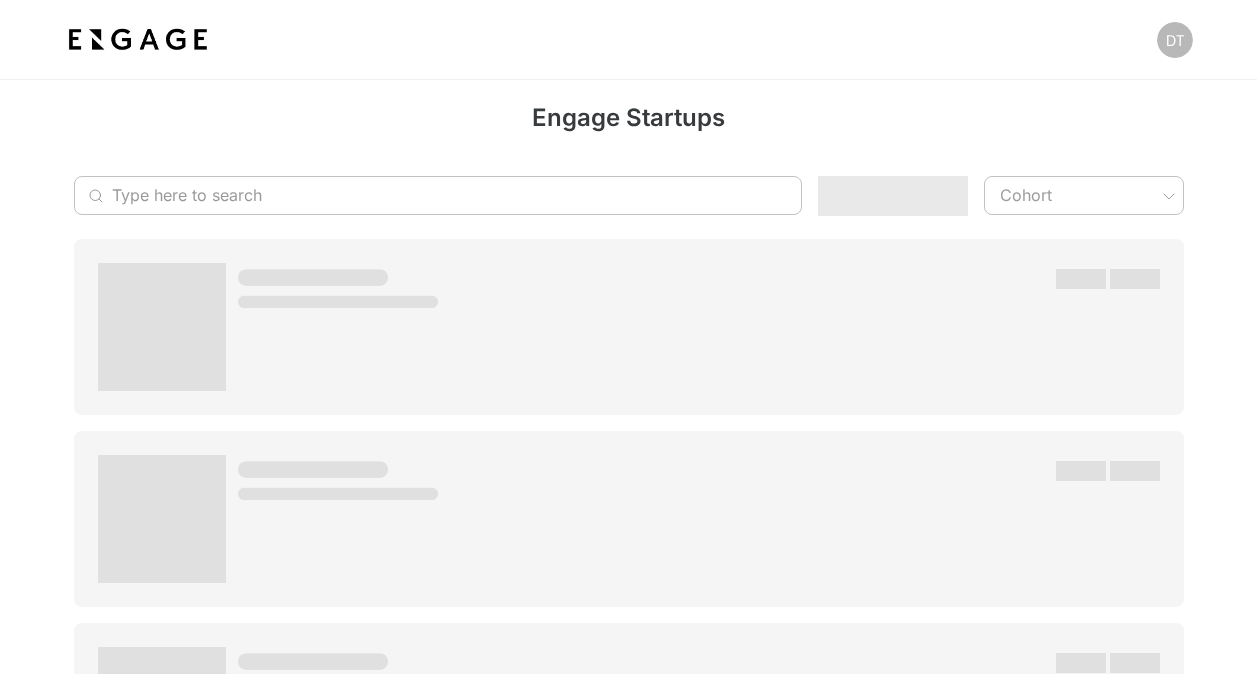 scroll, scrollTop: 0, scrollLeft: 0, axis: both 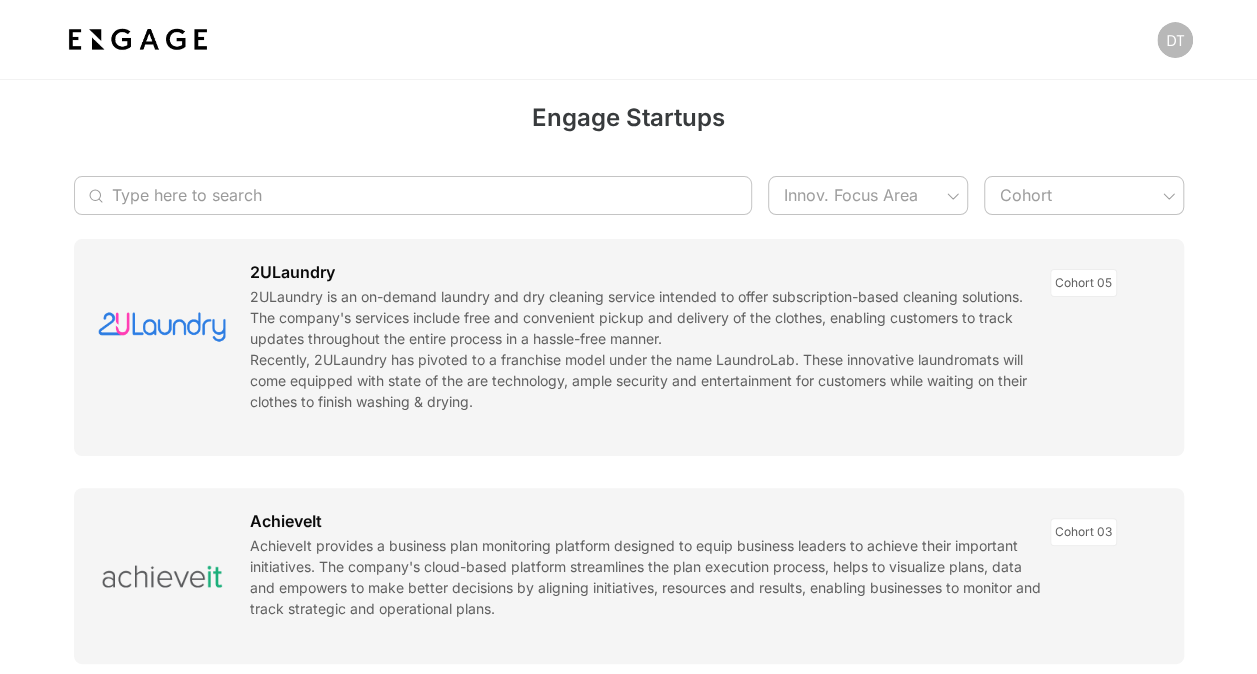click at bounding box center [402, 195] 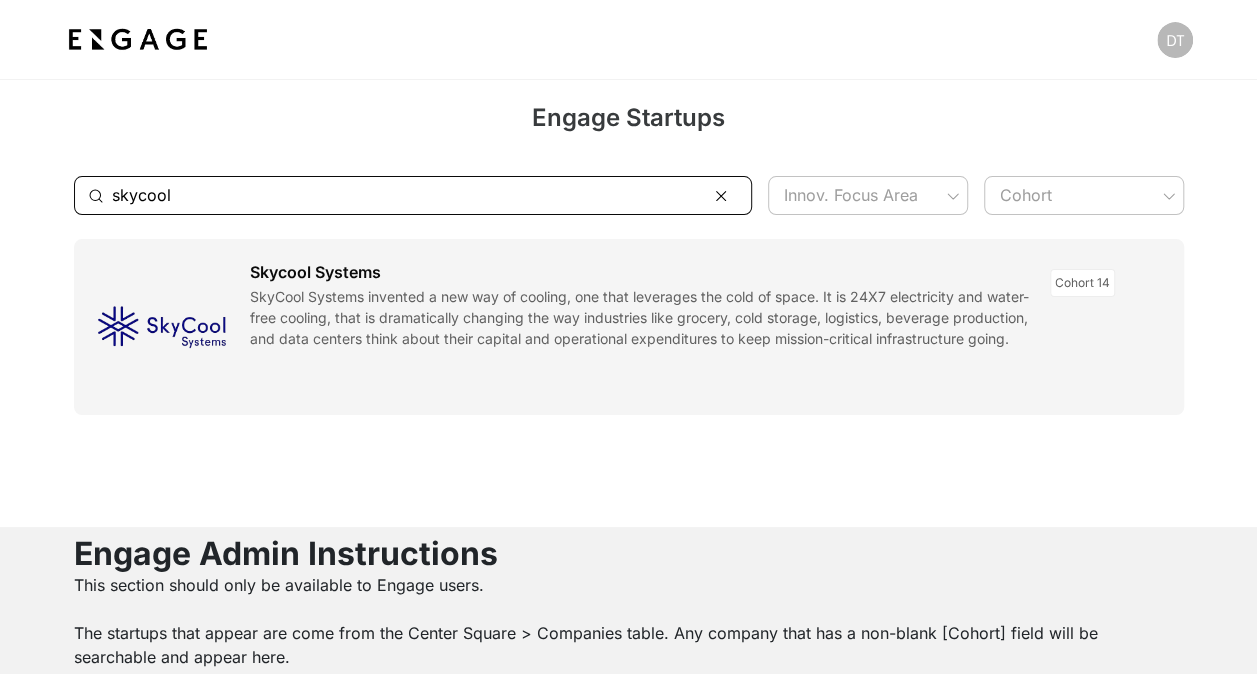 type on "skycool" 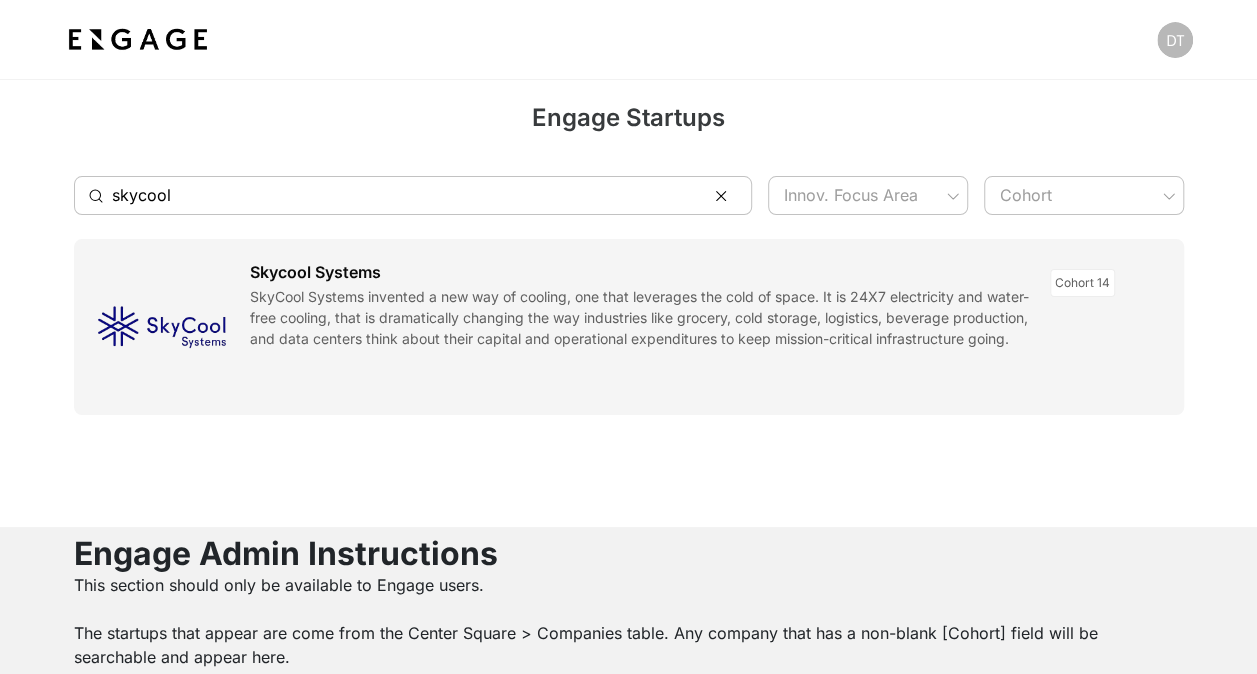 click at bounding box center (629, 327) 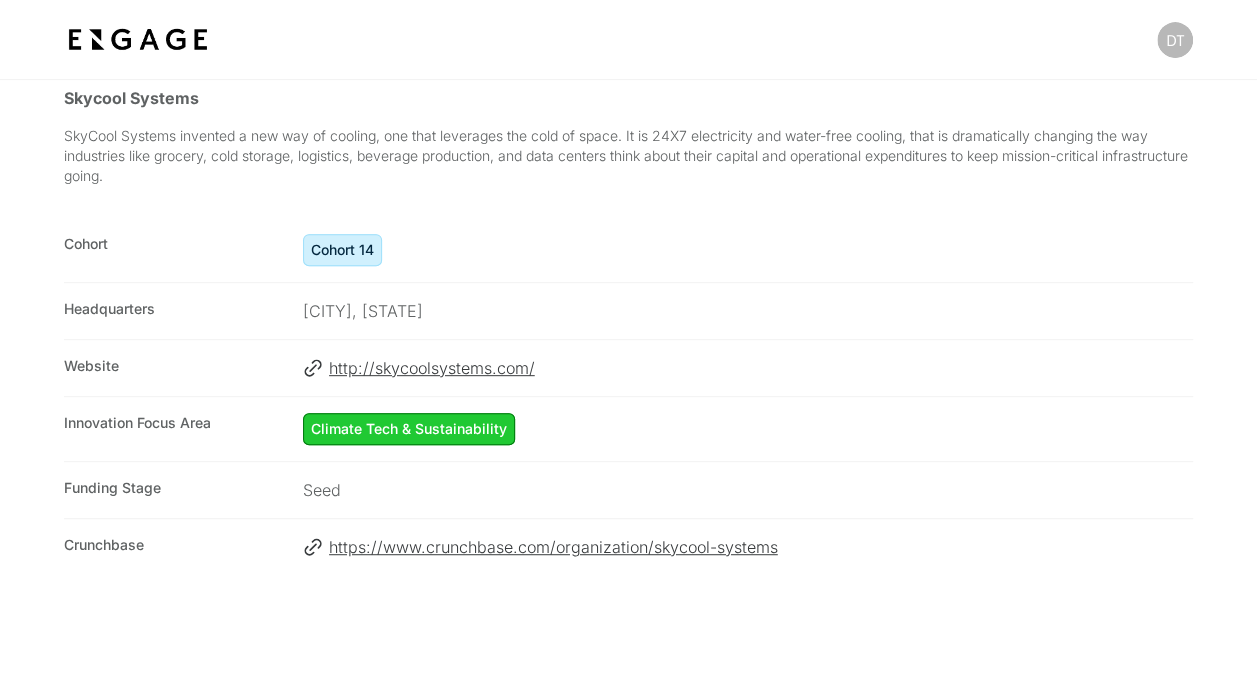 scroll, scrollTop: 400, scrollLeft: 0, axis: vertical 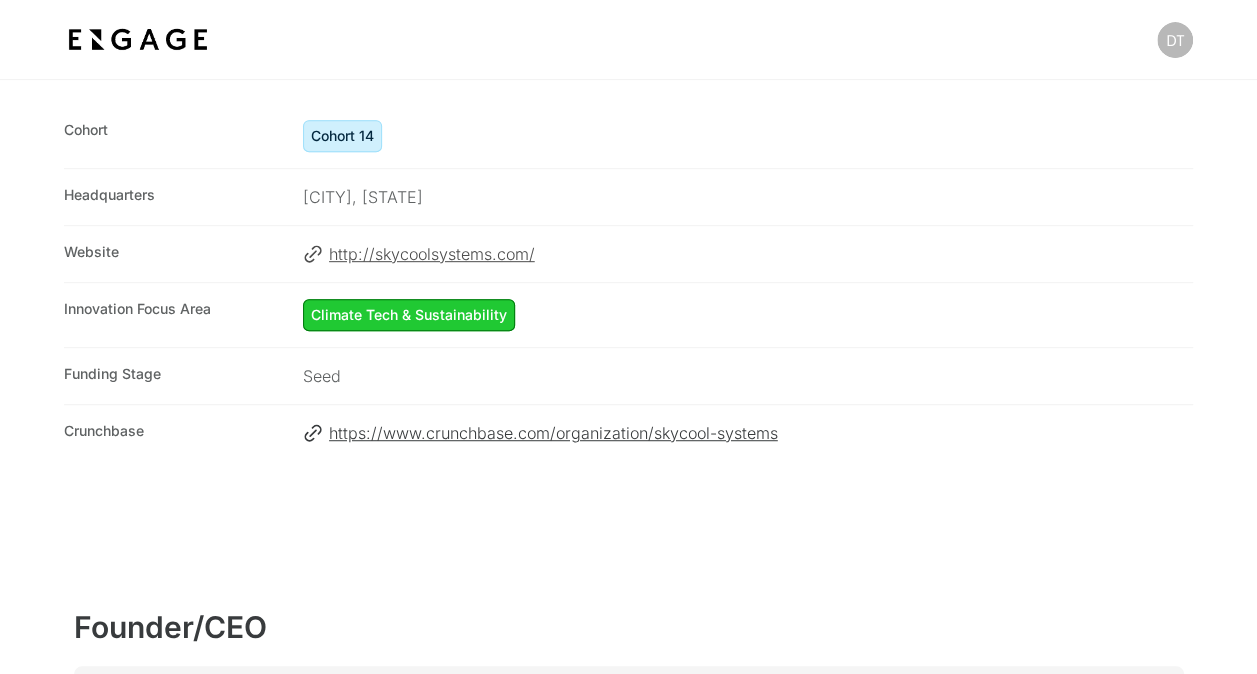 click on "http://skycoolsystems.com/" at bounding box center (761, 254) 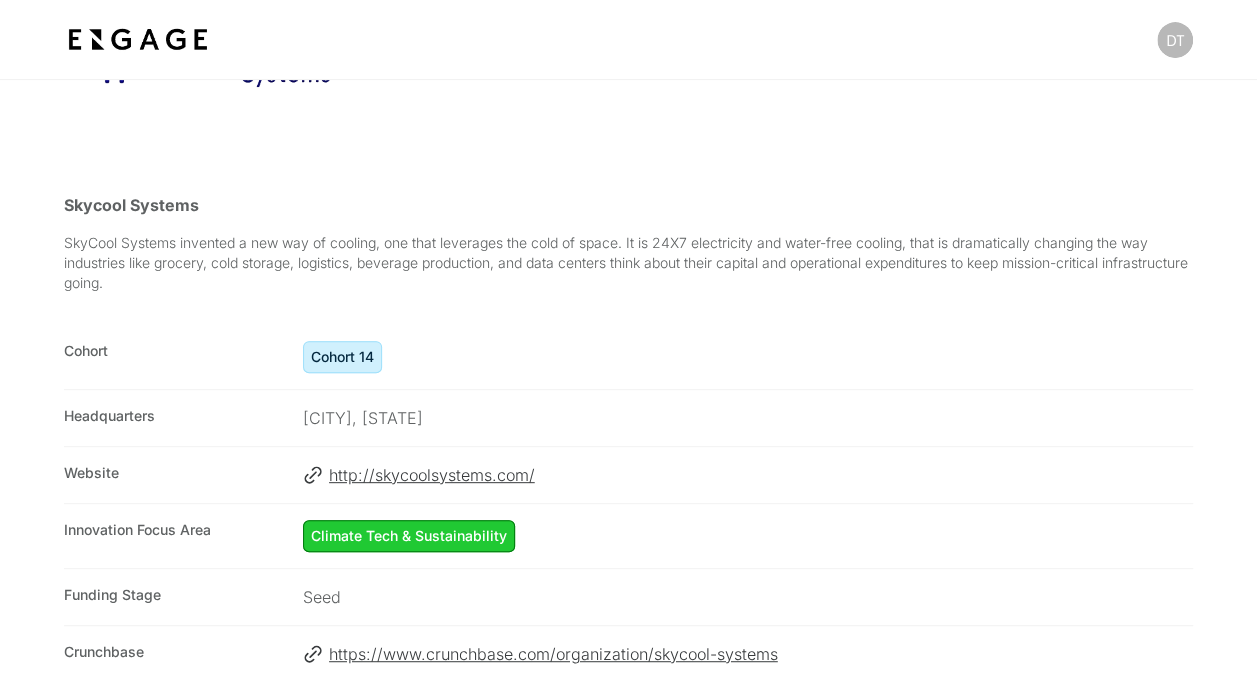 scroll, scrollTop: 0, scrollLeft: 0, axis: both 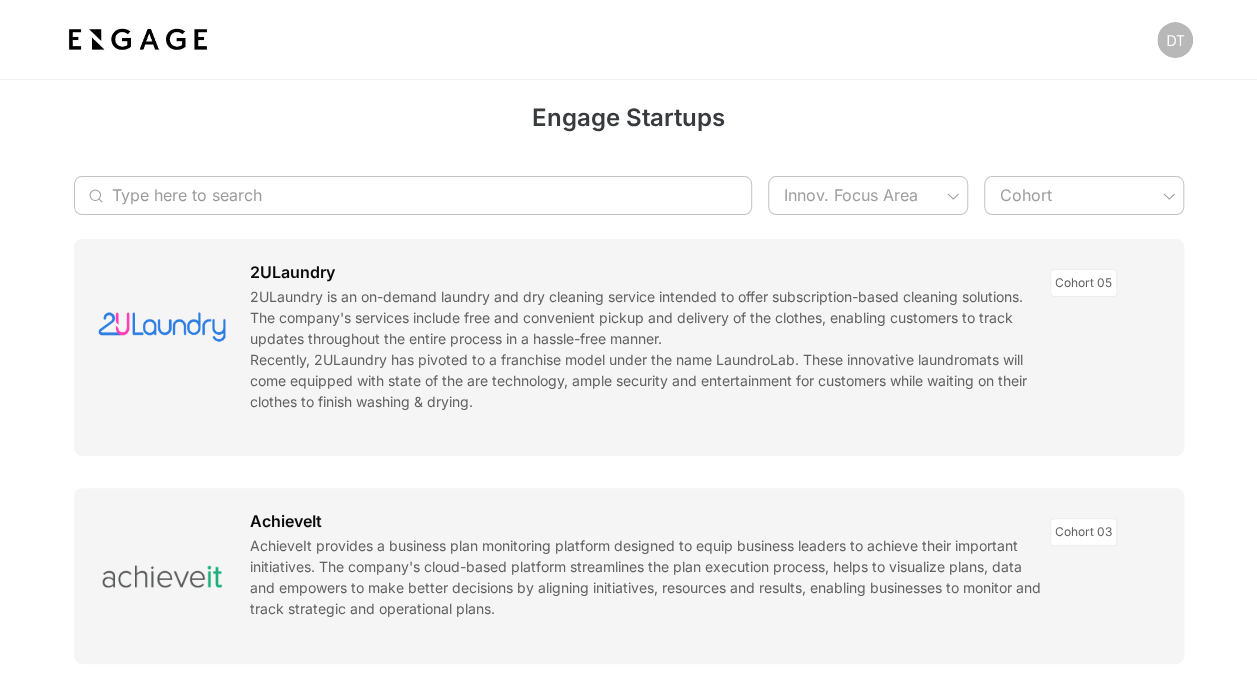 click on "Engage Startups ​ ​ Innov. Focus Area ​ Cohort ​ 2ULaundry 2ULaundry is an on-demand laundry and dry cleaning service intended to offer subscription-based cleaning solutions. The company's services include free and convenient pickup and delivery of the clothes, enabling customers to track updates throughout the entire process in a hassle-free manner.
Recently, 2ULaundry has pivoted to a franchise model under the name LaundroLab. These innovative laundromats will come equipped with state of the are technology, ample security and entertainment for customers while waiting on their clothes to finish washing & drying.  Cohort 05 AchieveIt Cohort 03 AdPipe AdPipe is an AI-powered Video Automation Platform that helps hub-and-spoke businesses easily create and deploy video at scale. Cohort 13 Aetos Imaging Cohort 13 Autonoma Cohort 14 Bee Downtown Cohort 01 Birdstop Cohort 08 Blue Frontier Cohort 13 Bluedot Cohort 09 Call Simulator Cohort 11 Canvs AI Cohort 12 Chain.io Cohort 08 See more Websites" at bounding box center (628, 1772) 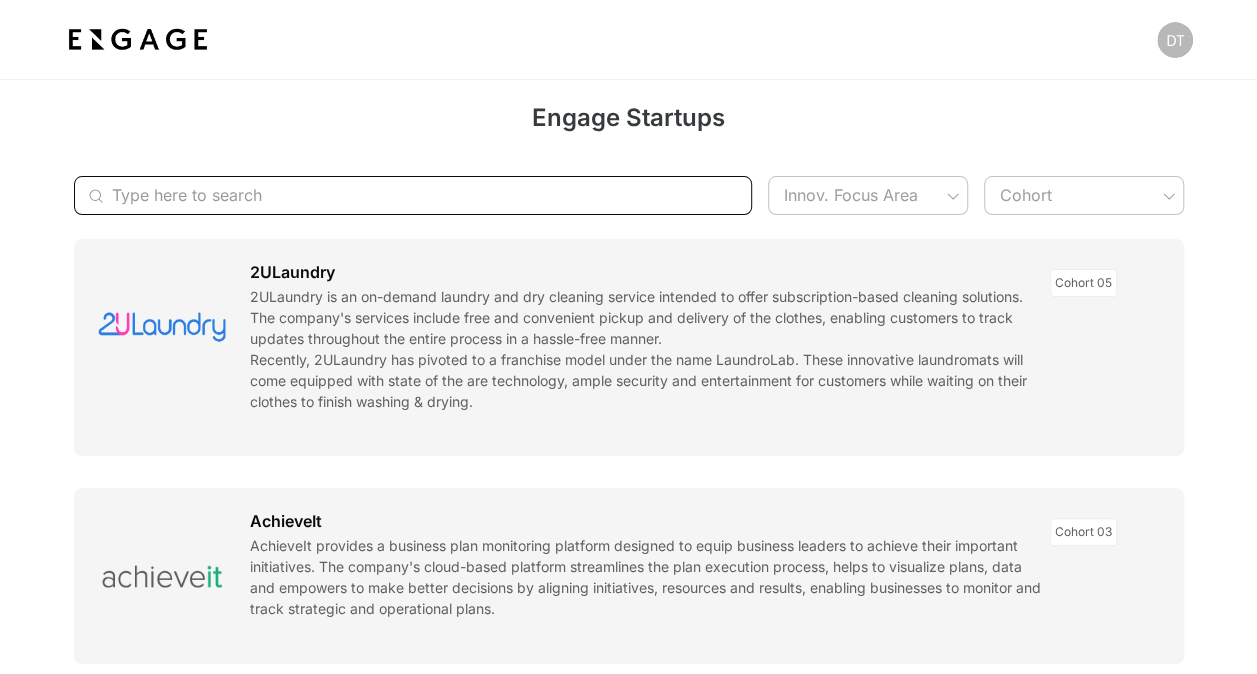 click at bounding box center (402, 195) 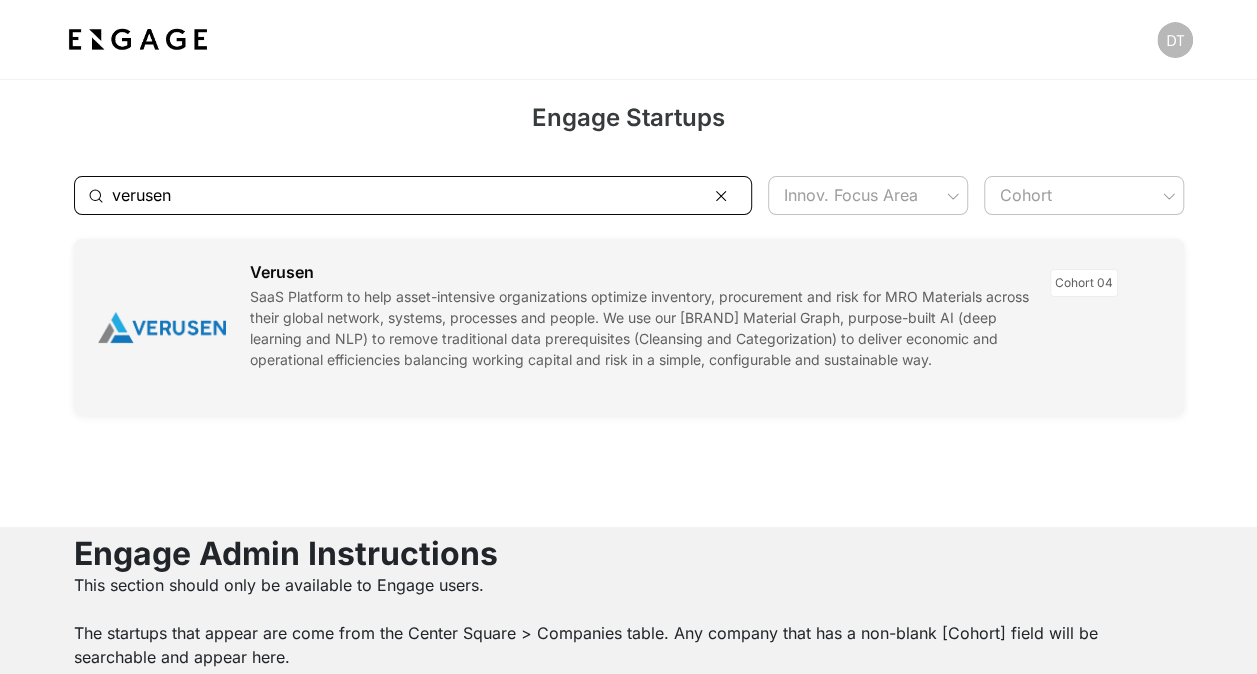 type on "verusen" 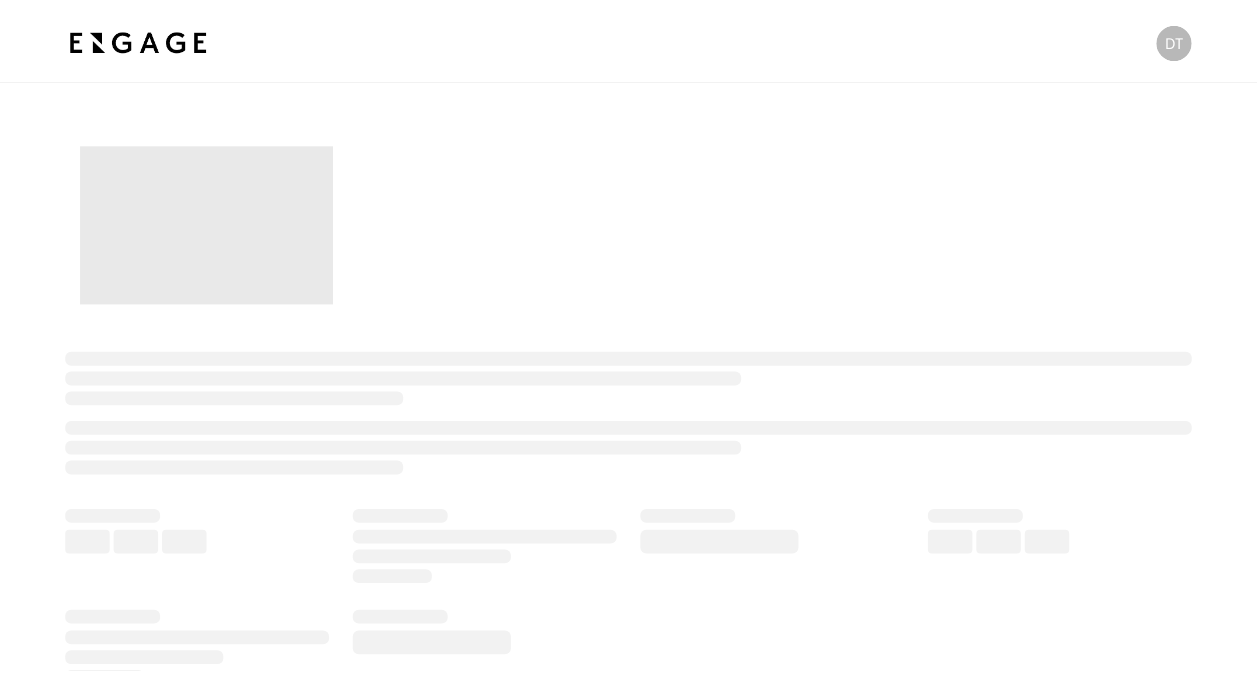 scroll, scrollTop: 0, scrollLeft: 0, axis: both 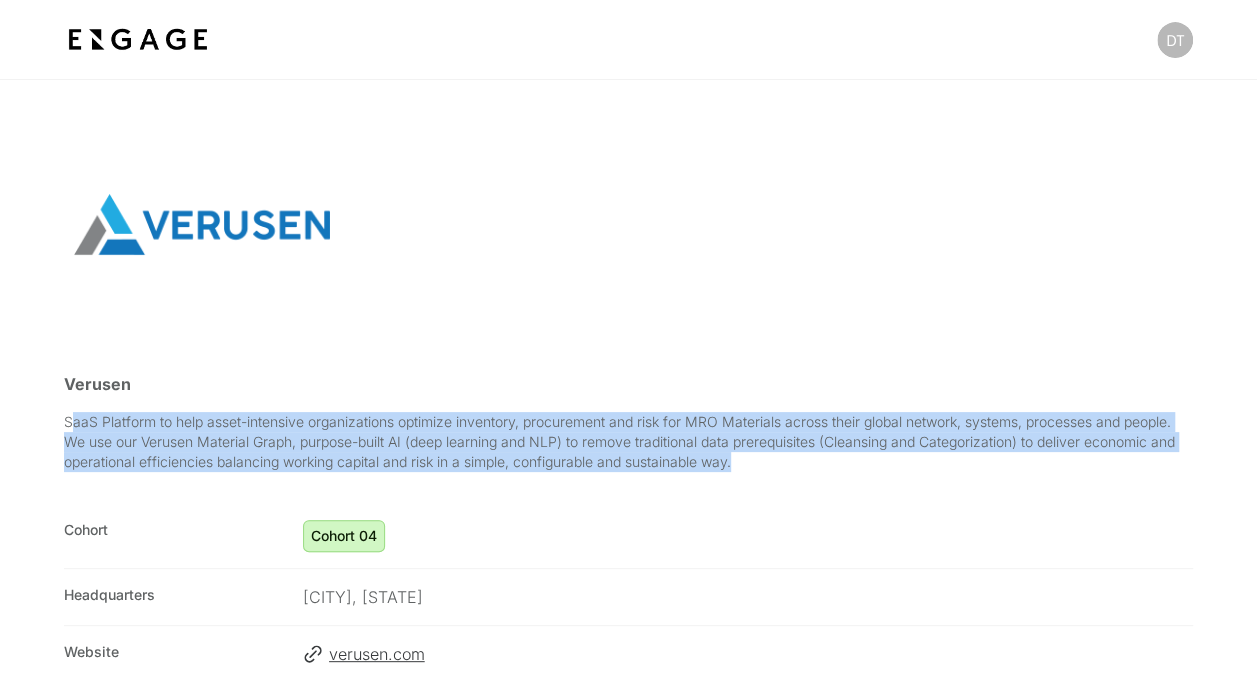drag, startPoint x: 68, startPoint y: 421, endPoint x: 778, endPoint y: 461, distance: 711.12585 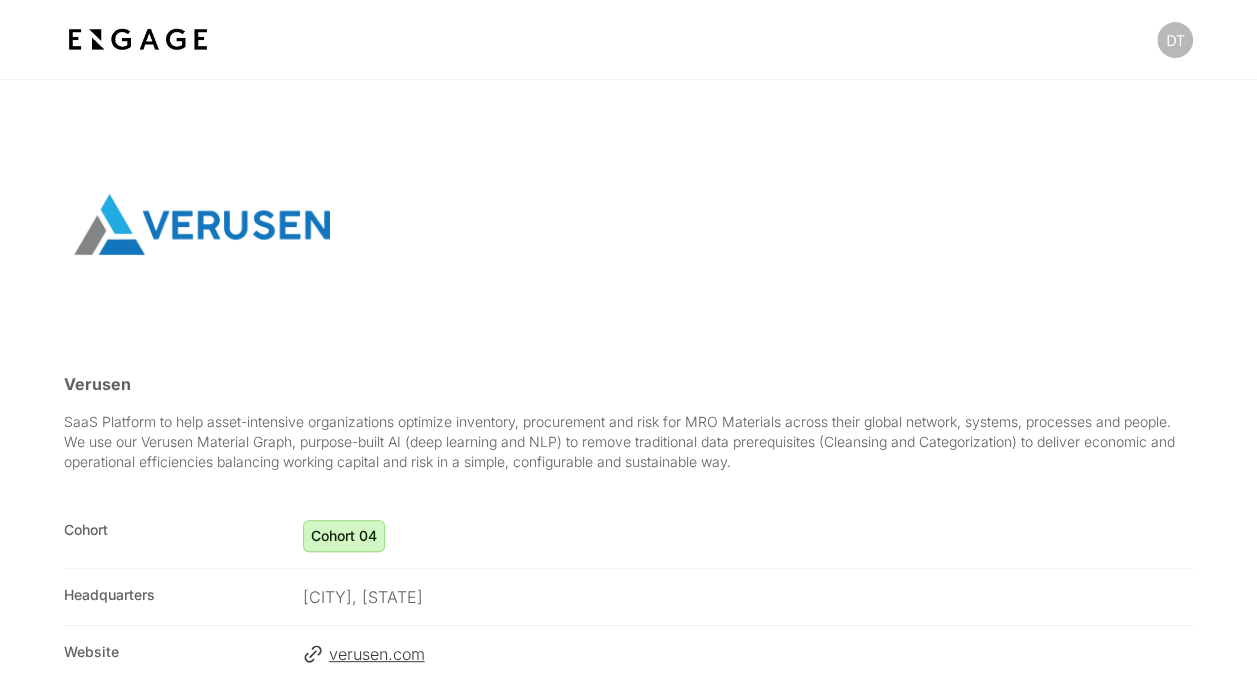 click on "Cohort Cohort 04 Cohort 04" at bounding box center (628, 536) 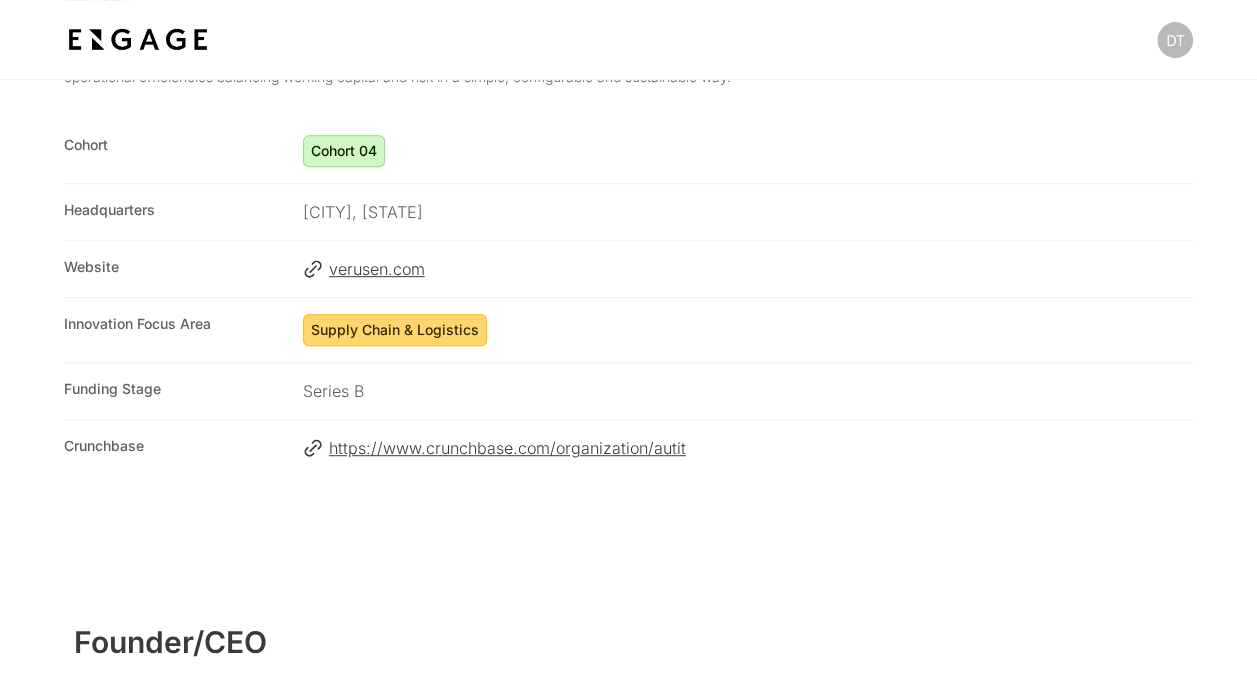 scroll, scrollTop: 400, scrollLeft: 0, axis: vertical 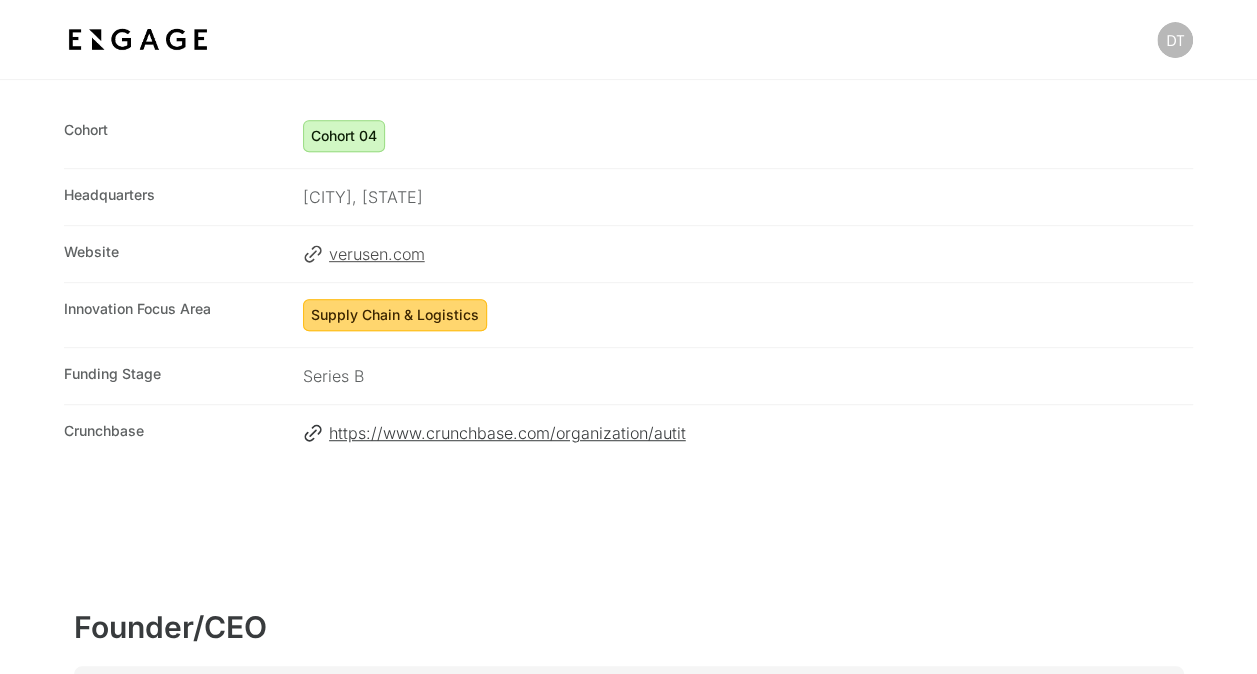 click on "verusen.com" at bounding box center [761, 254] 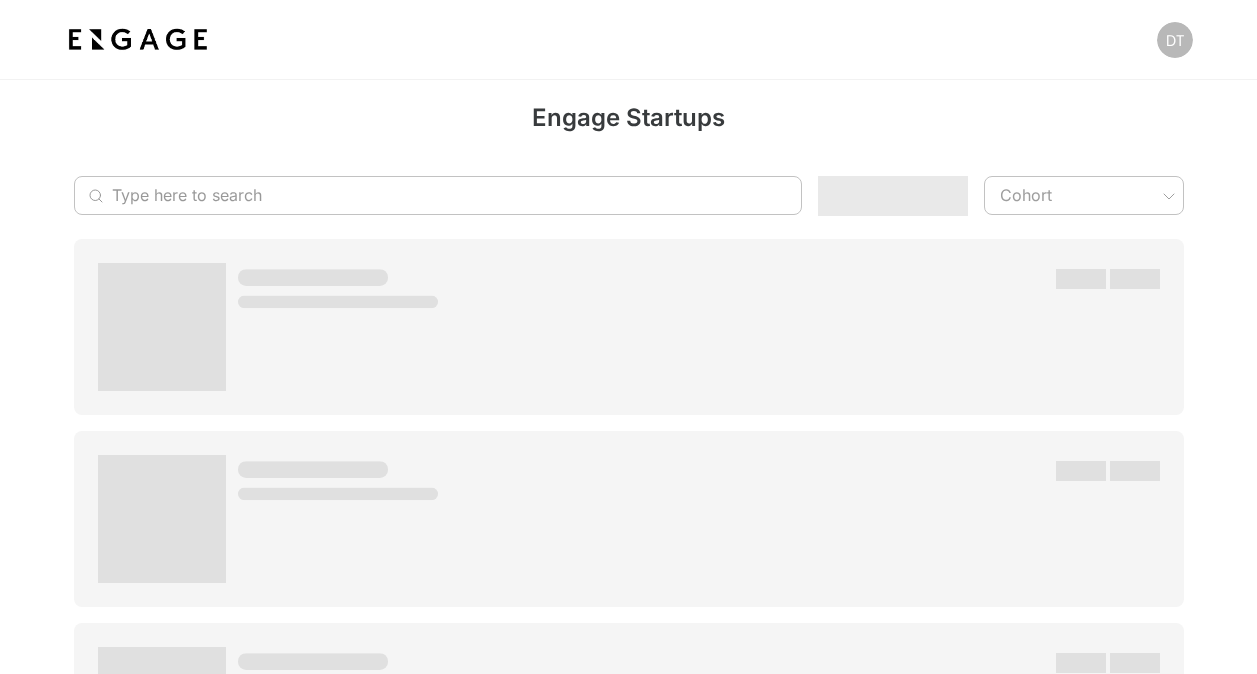 scroll, scrollTop: 0, scrollLeft: 0, axis: both 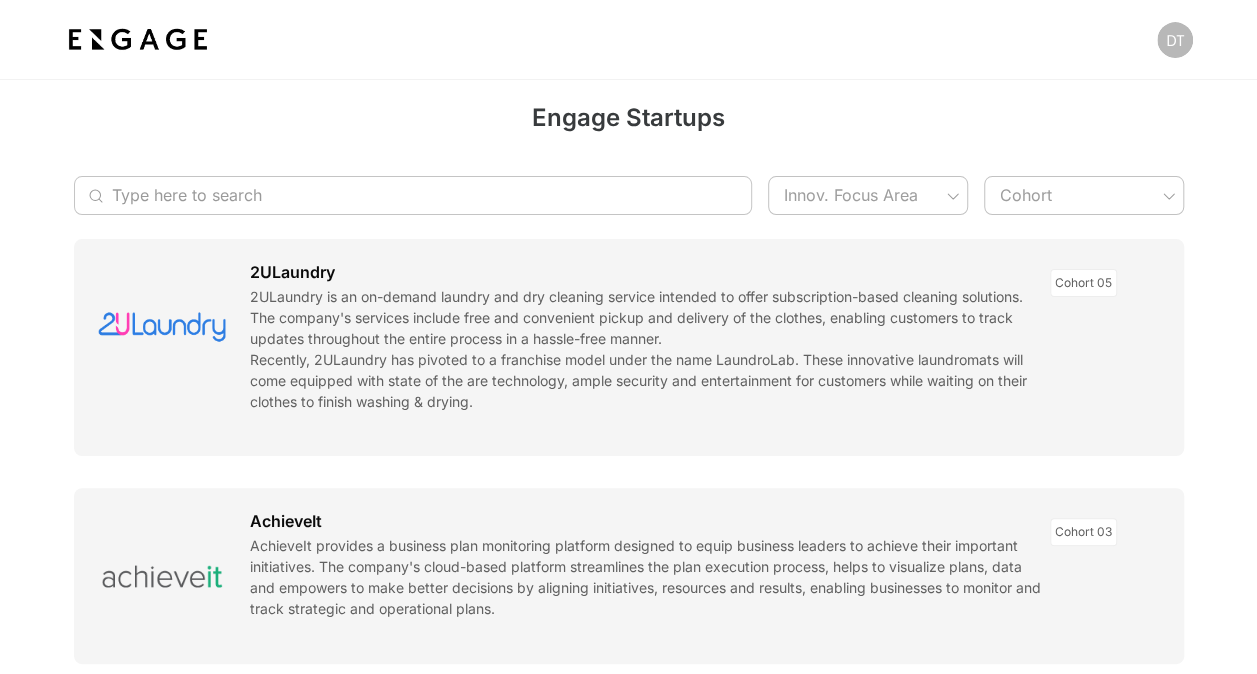 click at bounding box center [402, 195] 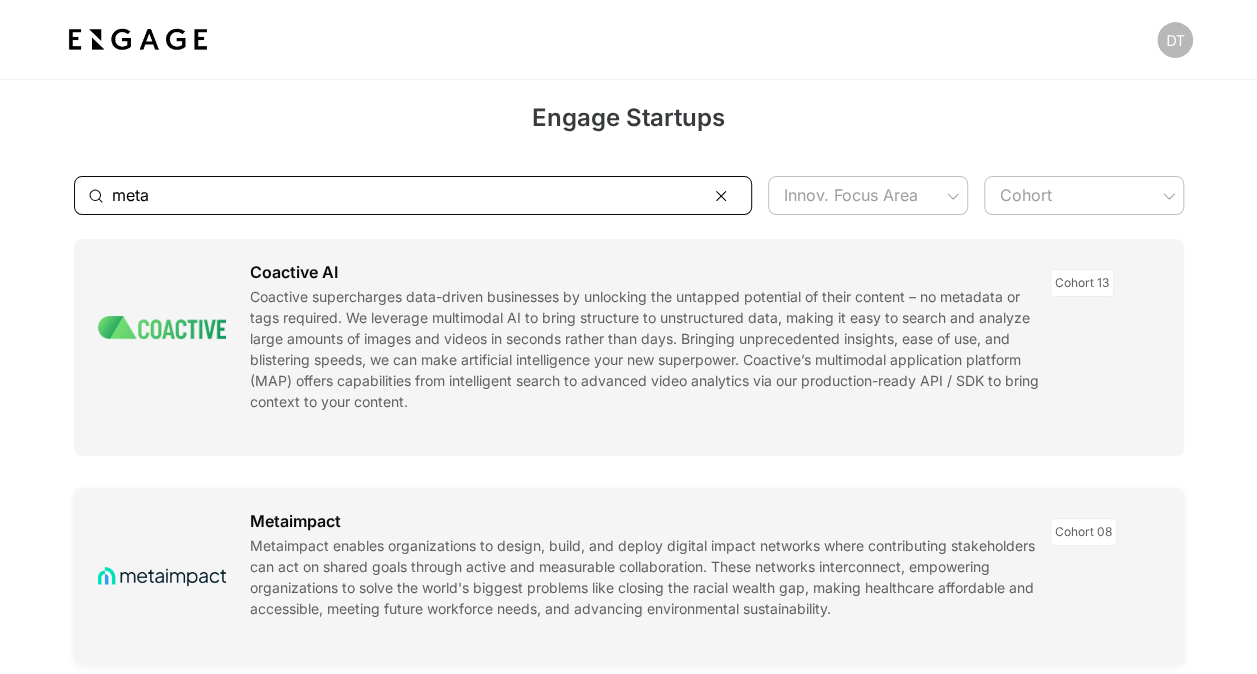 type on "meta" 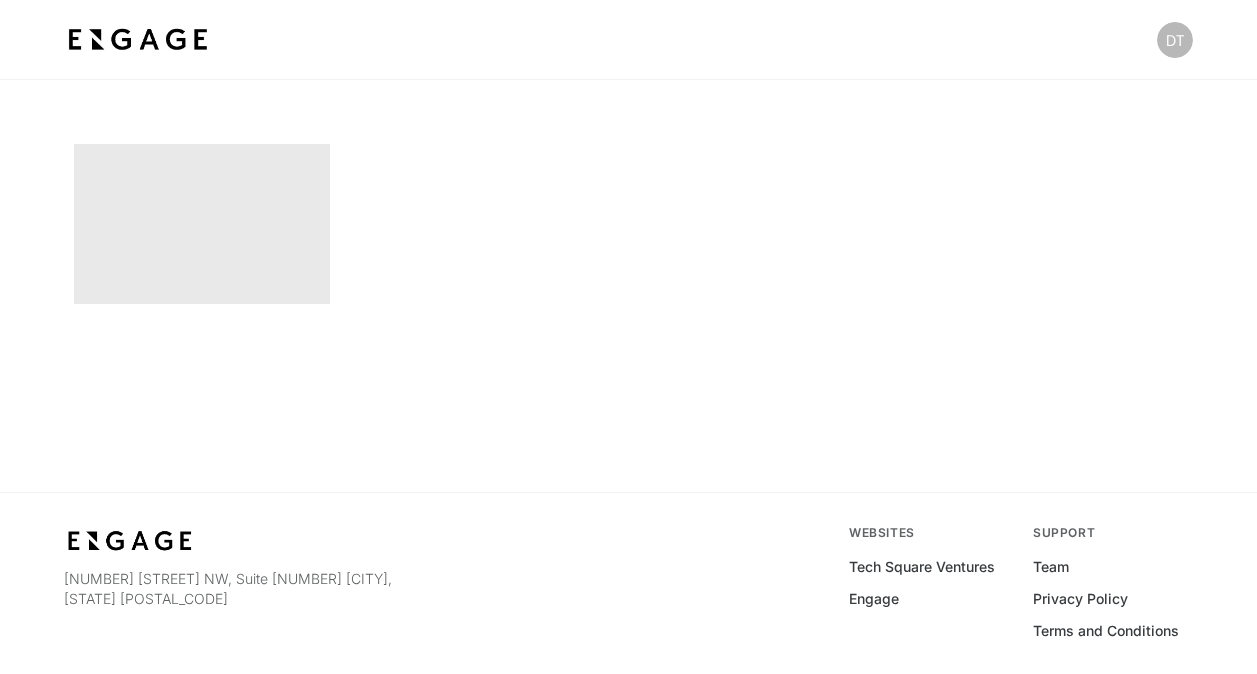 scroll, scrollTop: 0, scrollLeft: 0, axis: both 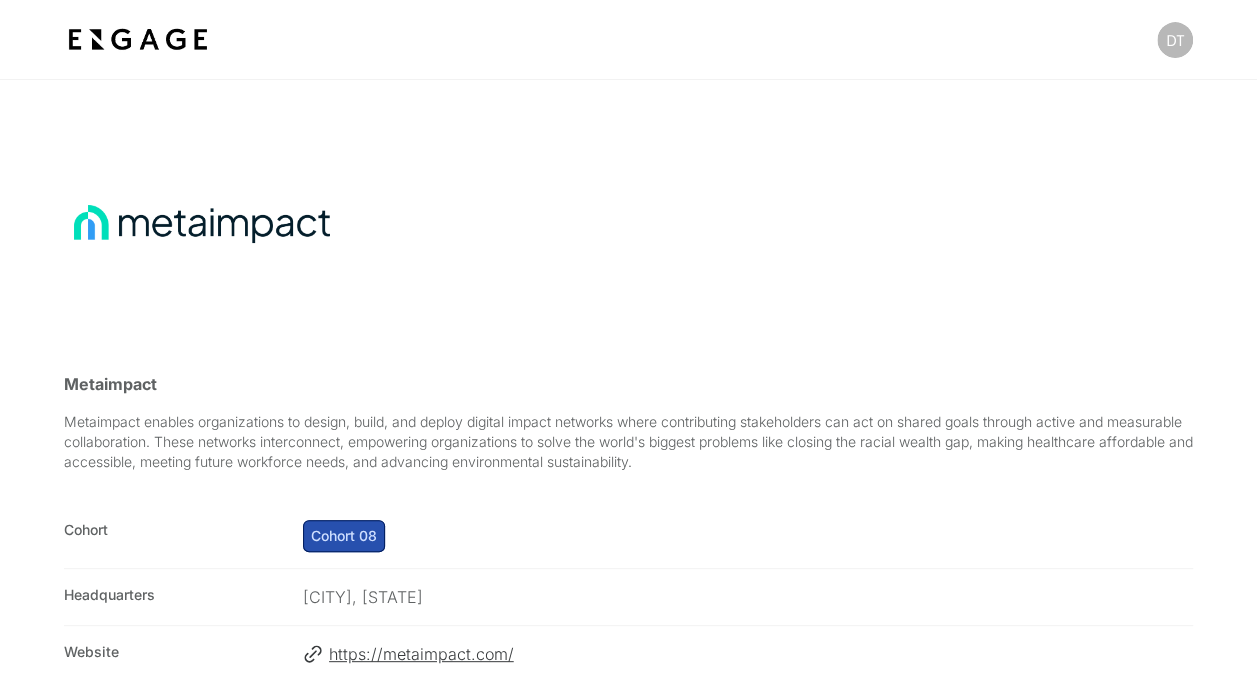 drag, startPoint x: 66, startPoint y: 423, endPoint x: 34, endPoint y: 443, distance: 37.735924 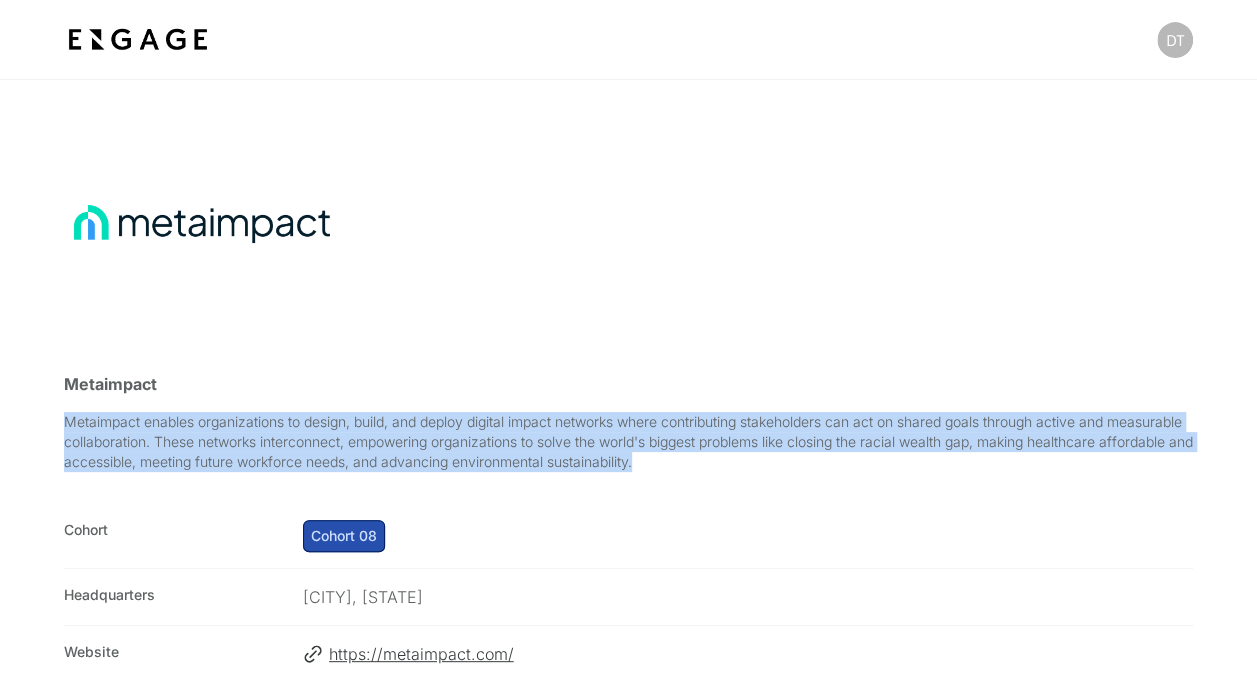 drag, startPoint x: 64, startPoint y: 429, endPoint x: 871, endPoint y: 464, distance: 807.7586 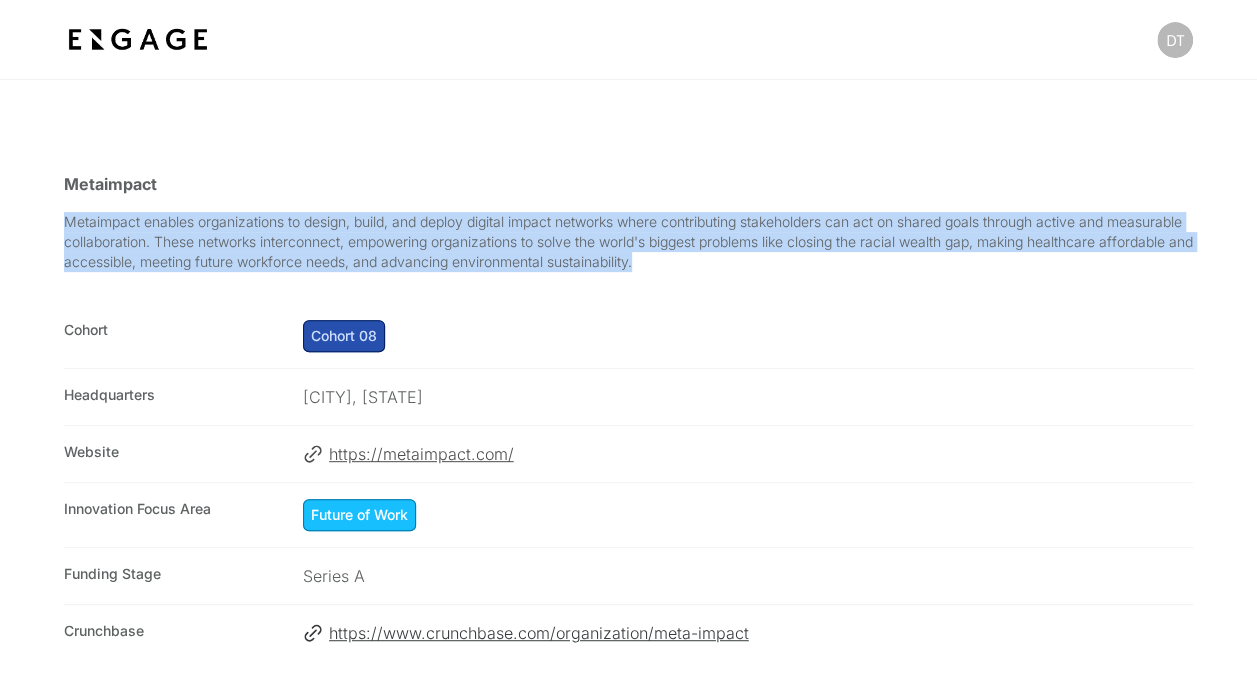 click on "https://metaimpact.com/" at bounding box center [761, 454] 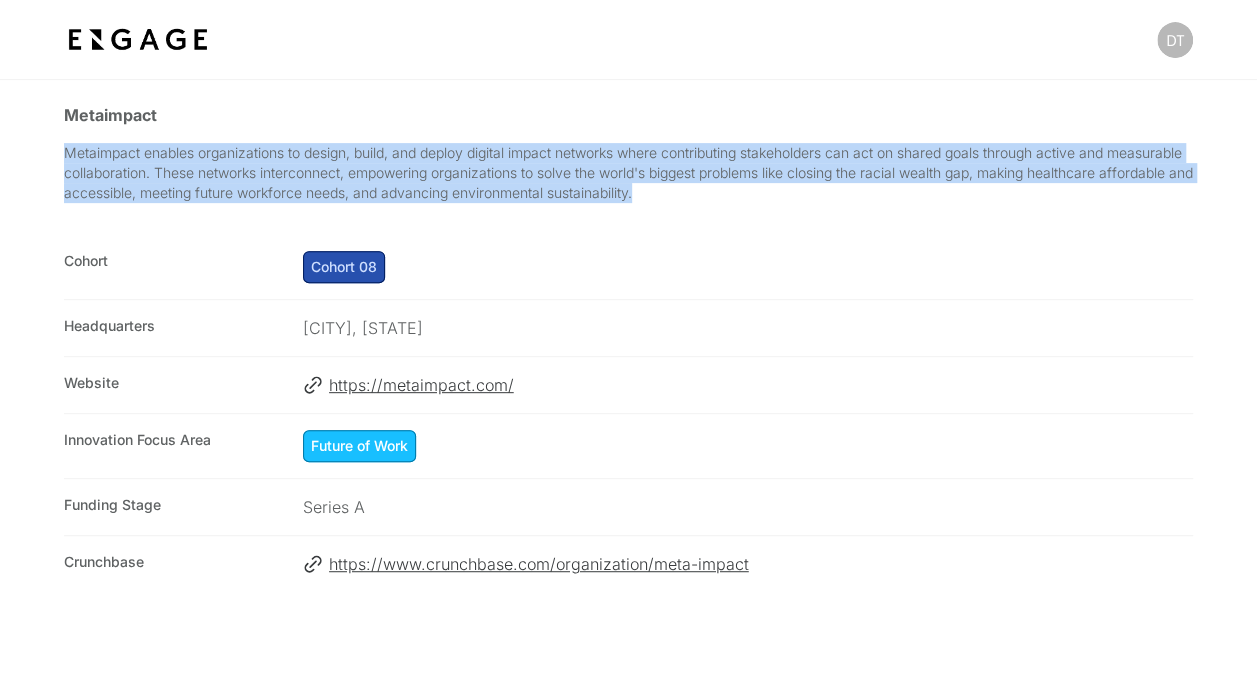 scroll, scrollTop: 300, scrollLeft: 0, axis: vertical 